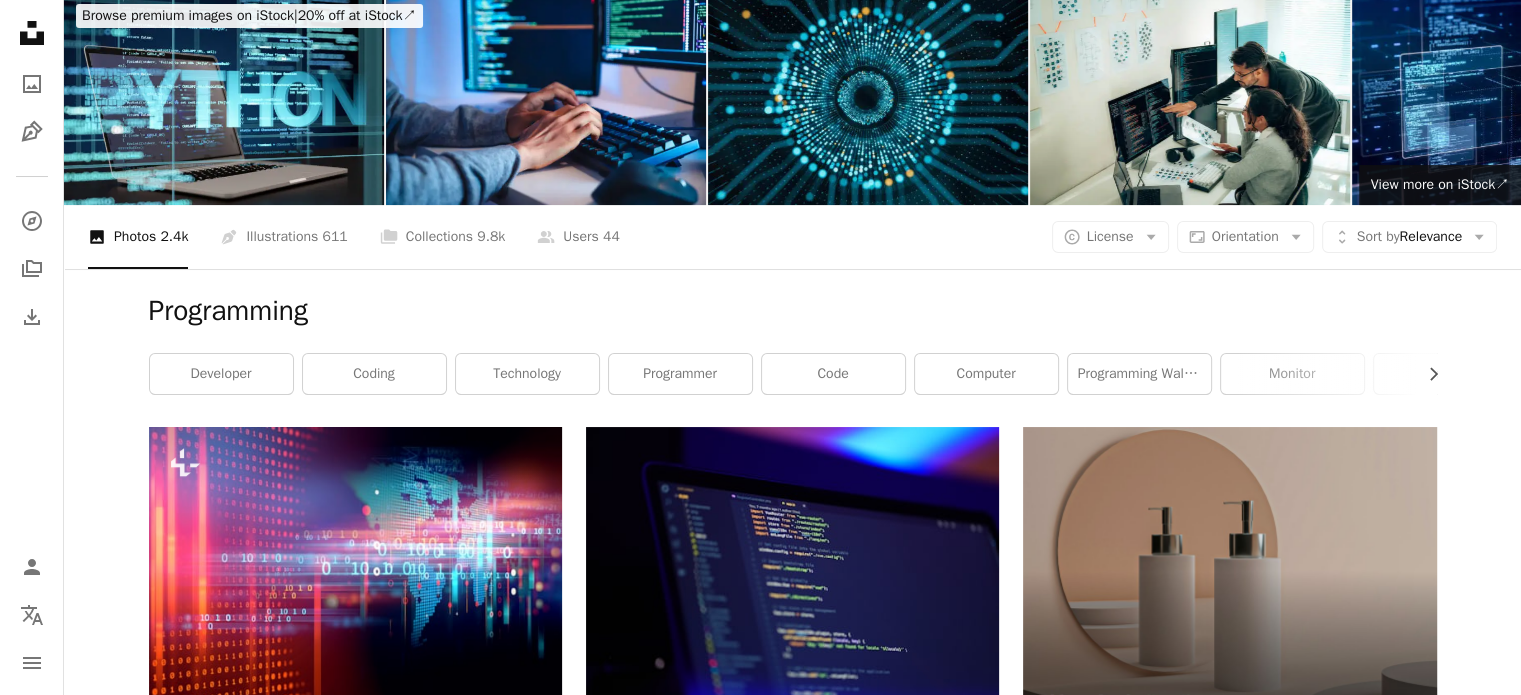 scroll, scrollTop: 0, scrollLeft: 0, axis: both 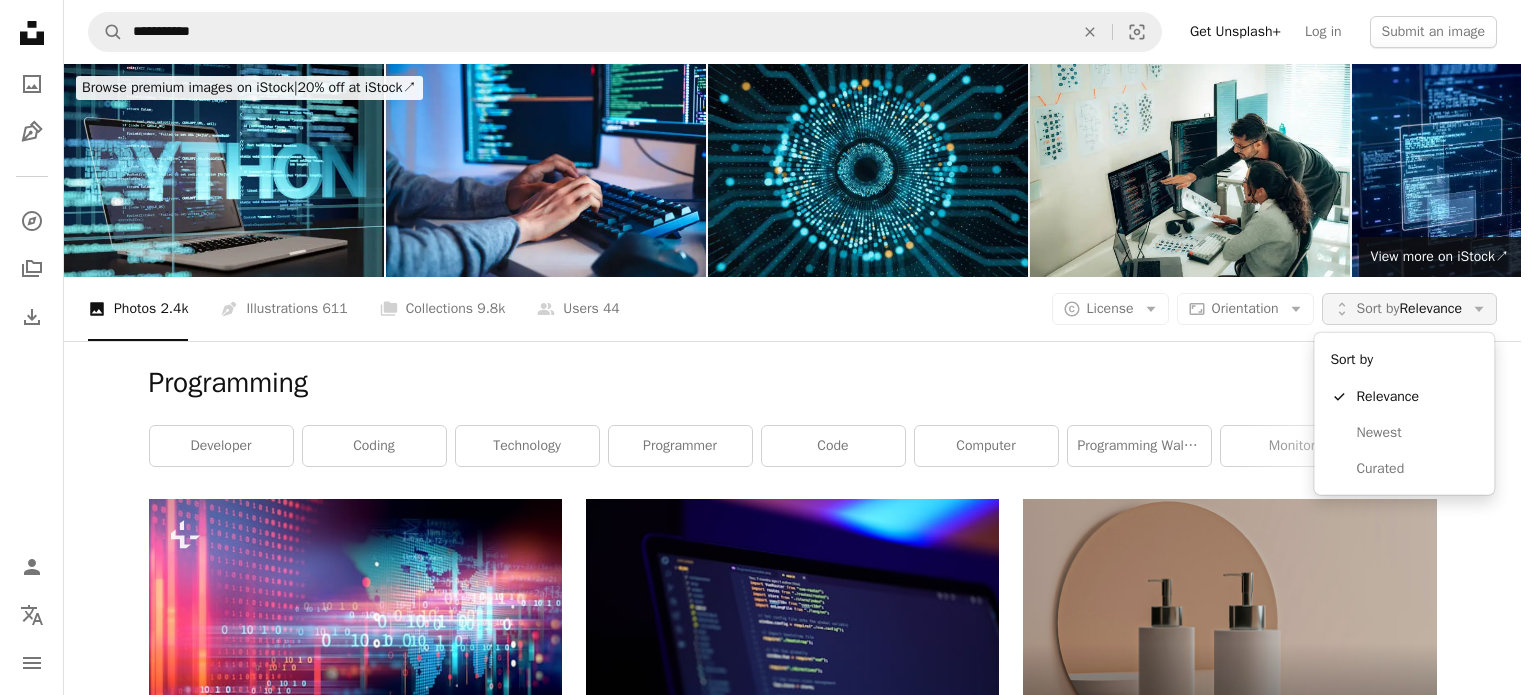 click on "Sort by  Relevance" at bounding box center (1409, 309) 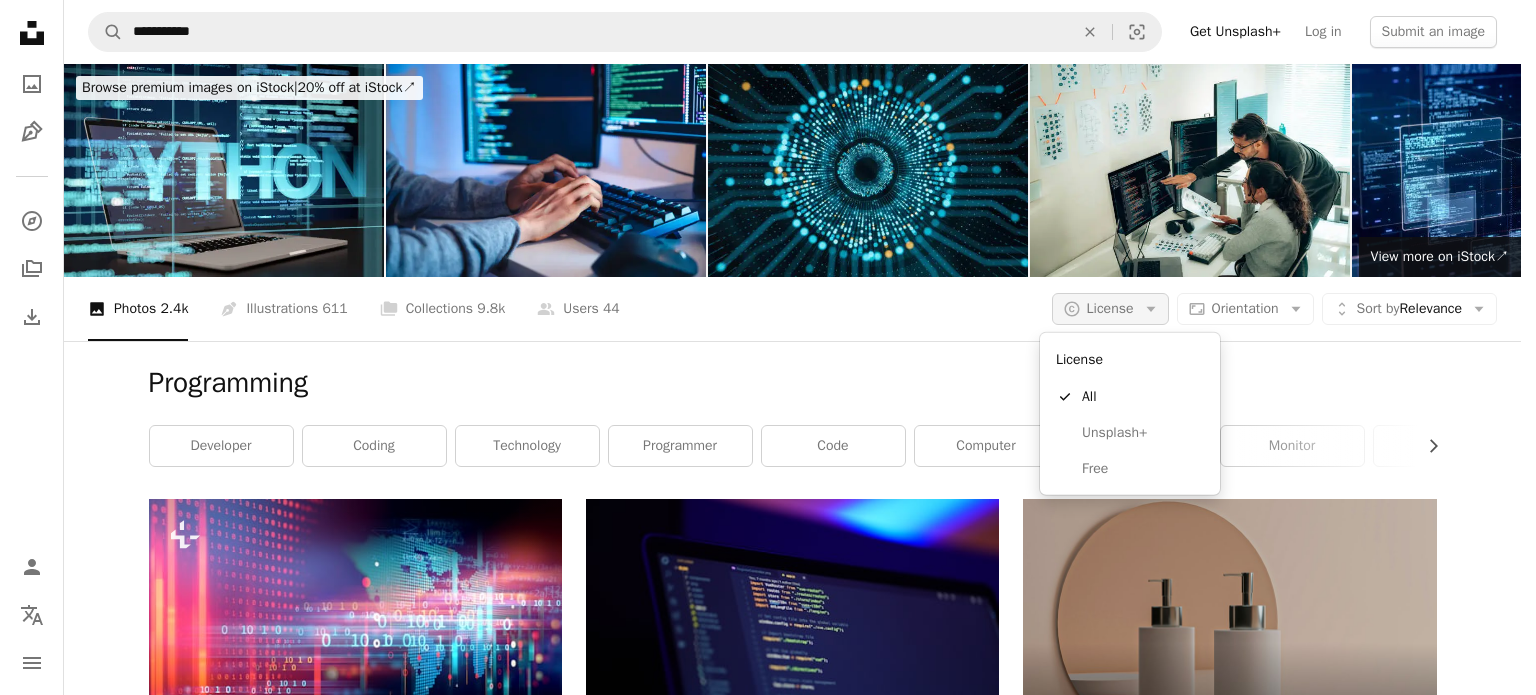 click on "Arrow down" 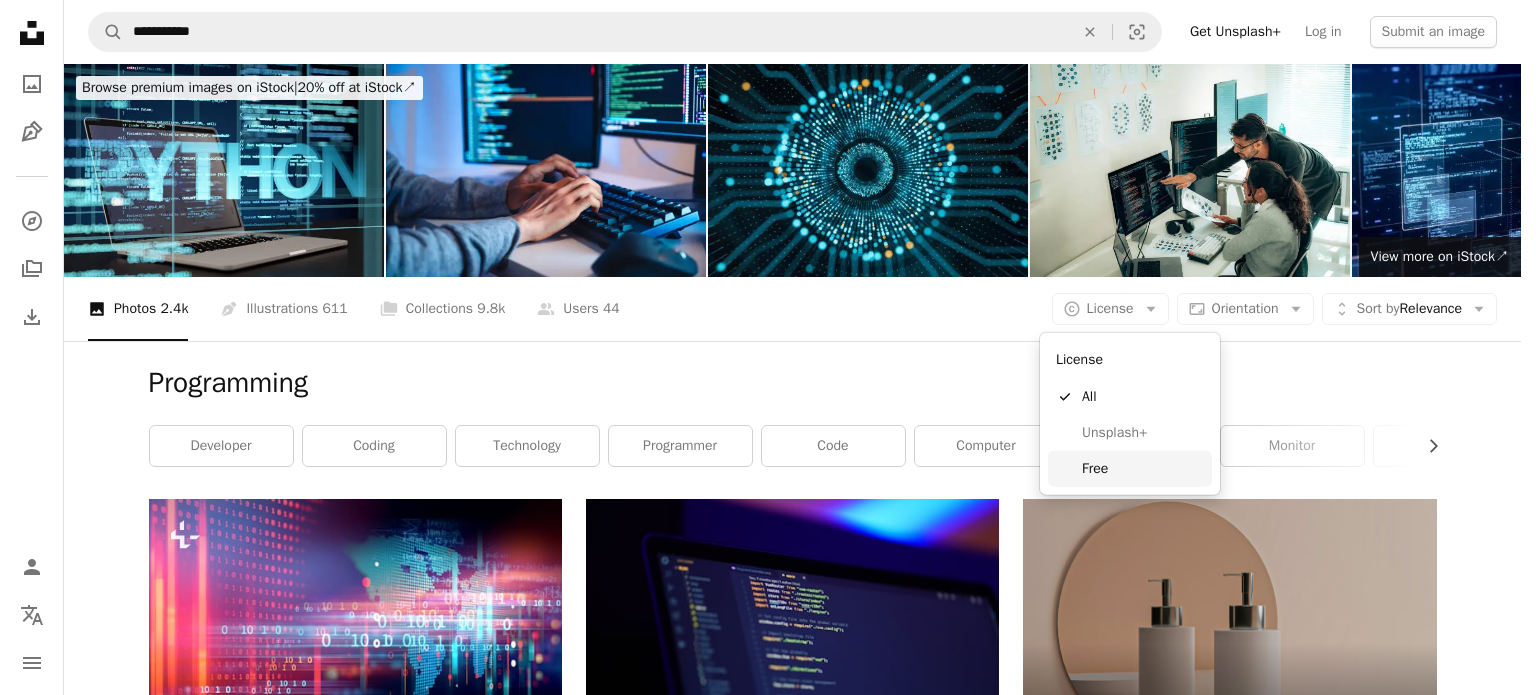 click on "Free" at bounding box center [1143, 469] 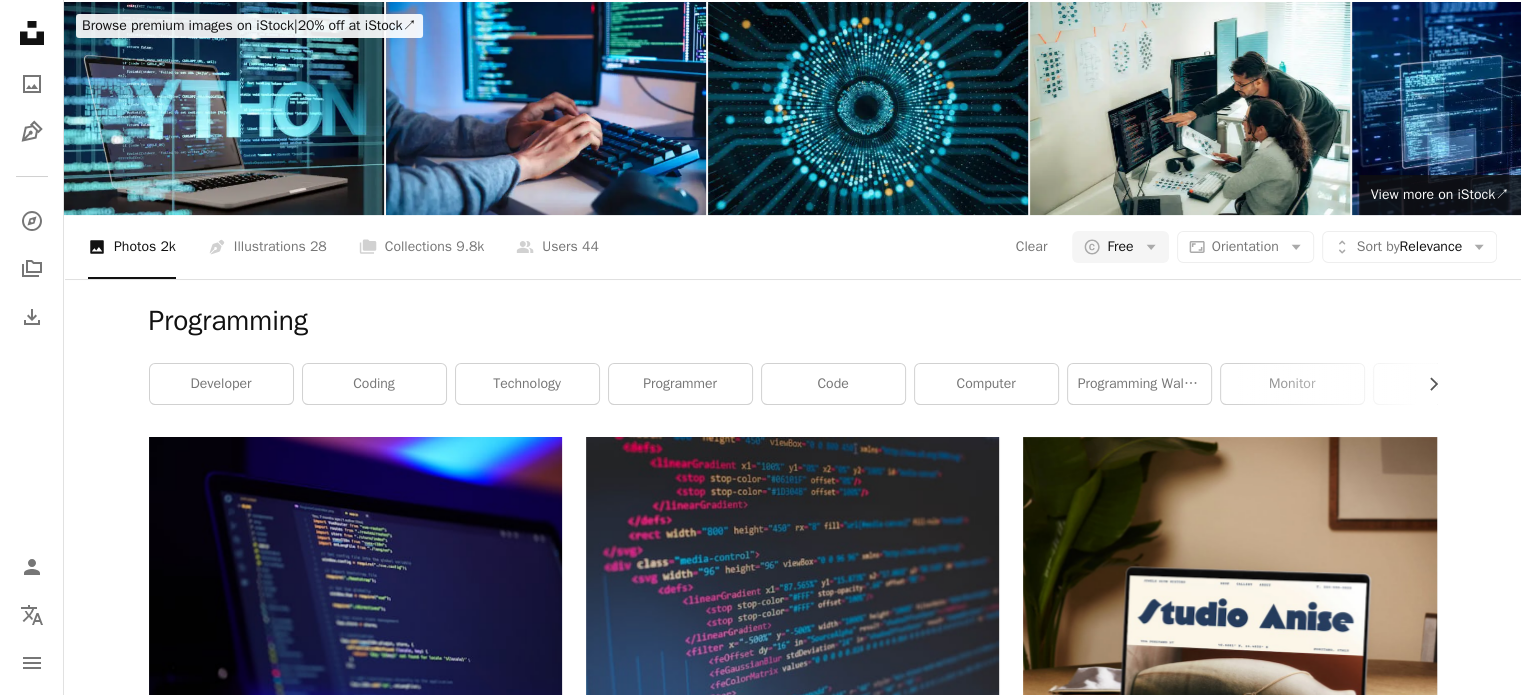 scroll, scrollTop: 64, scrollLeft: 0, axis: vertical 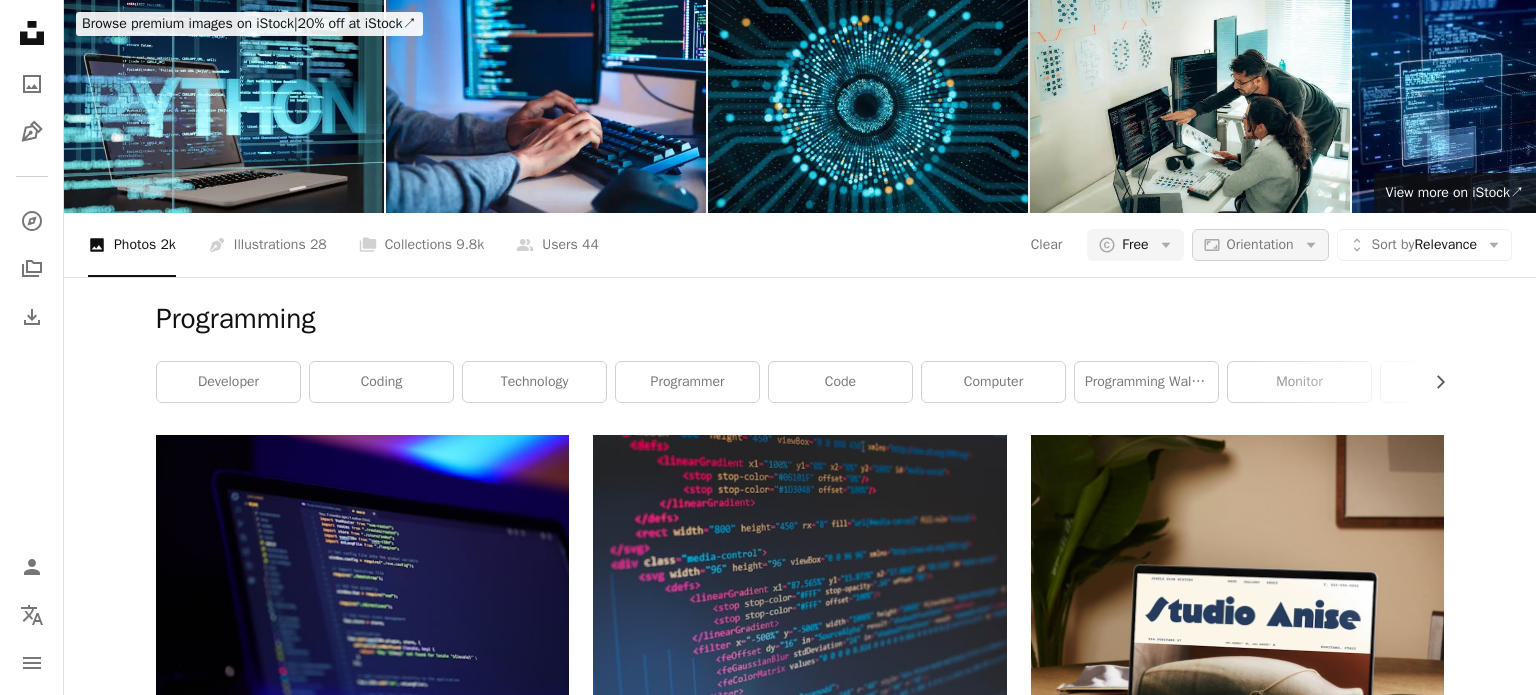 click on "Aspect ratio Orientation Arrow down" at bounding box center (1260, 245) 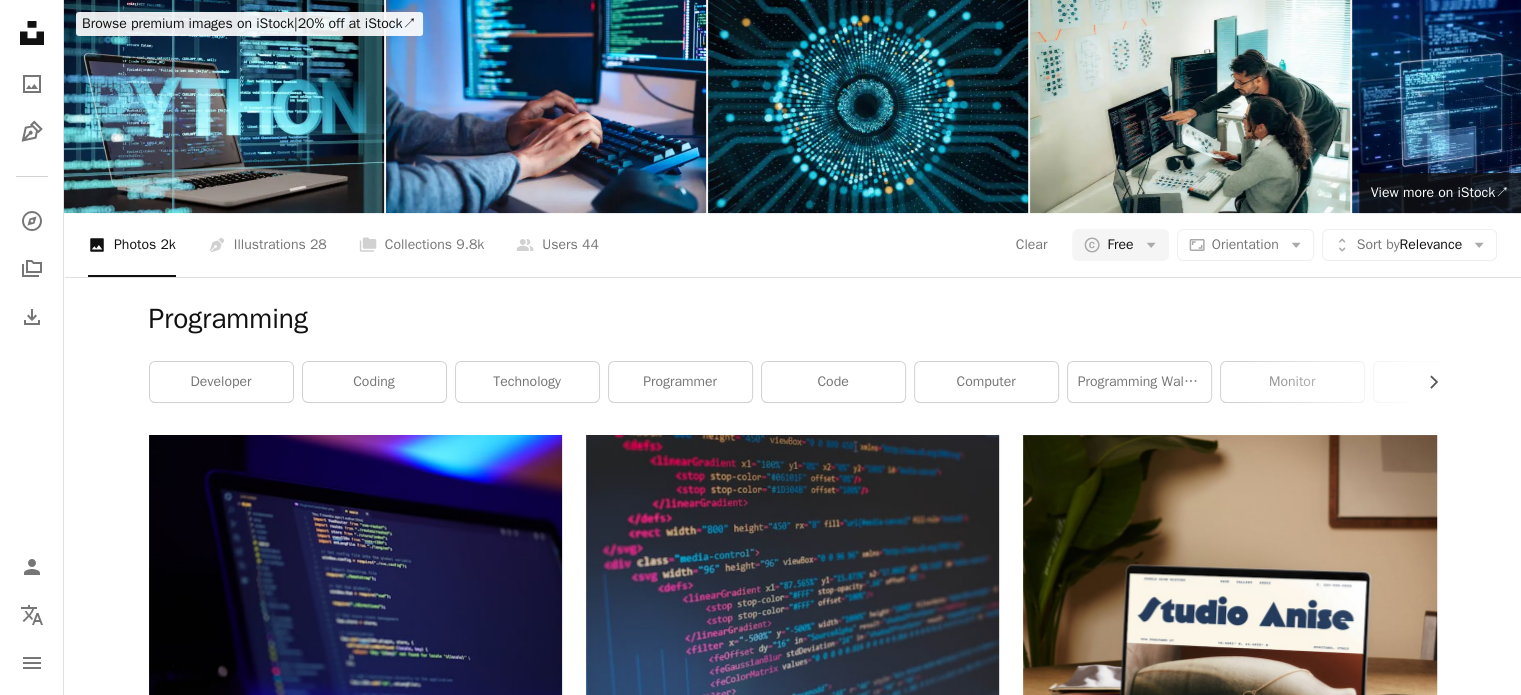scroll, scrollTop: 0, scrollLeft: 0, axis: both 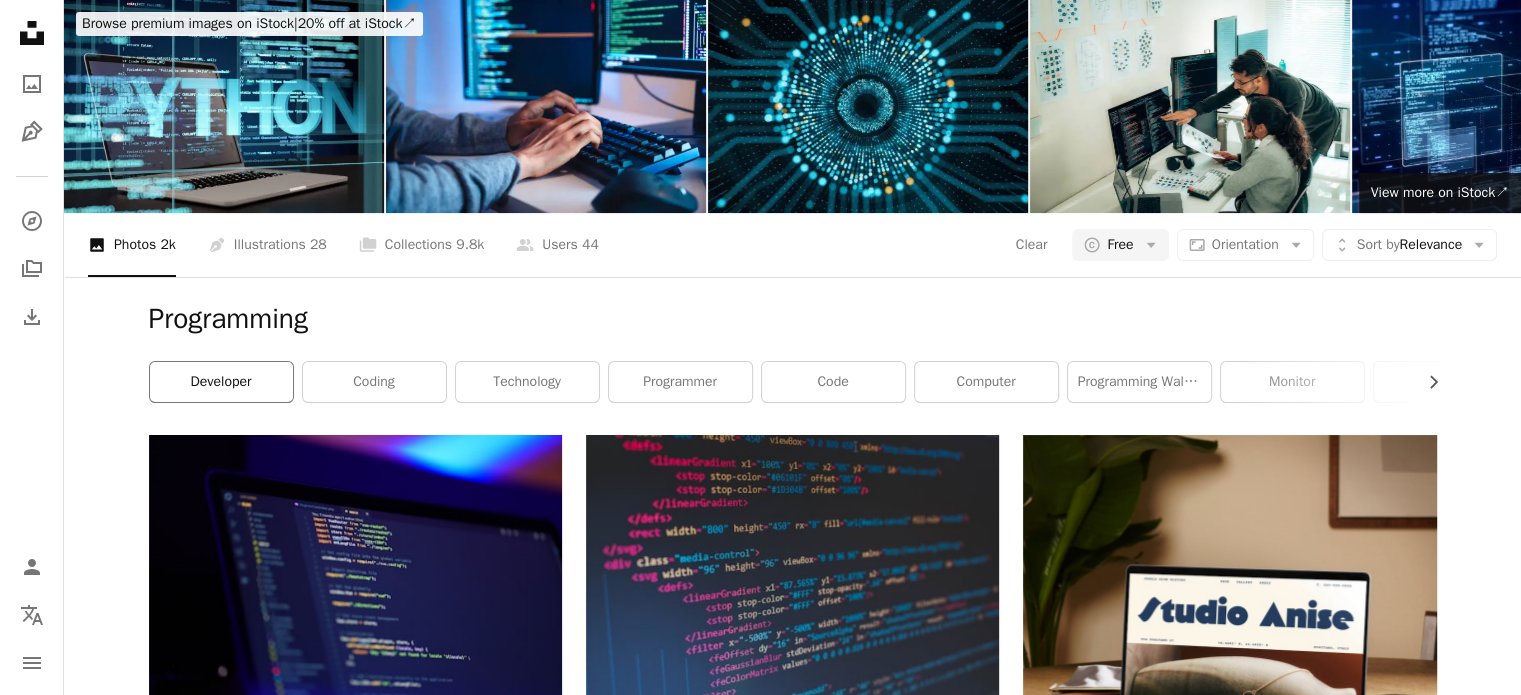 click on "developer" at bounding box center [221, 382] 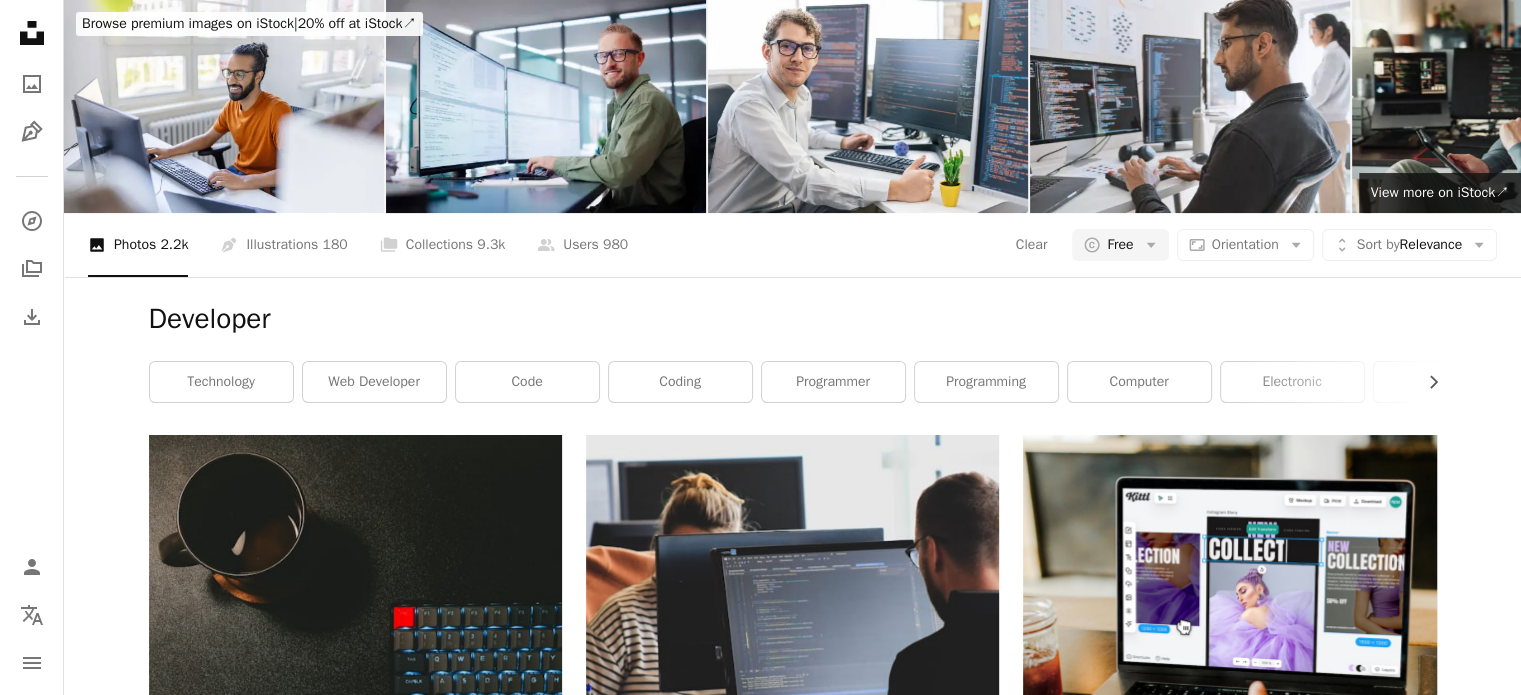 scroll, scrollTop: 298, scrollLeft: 0, axis: vertical 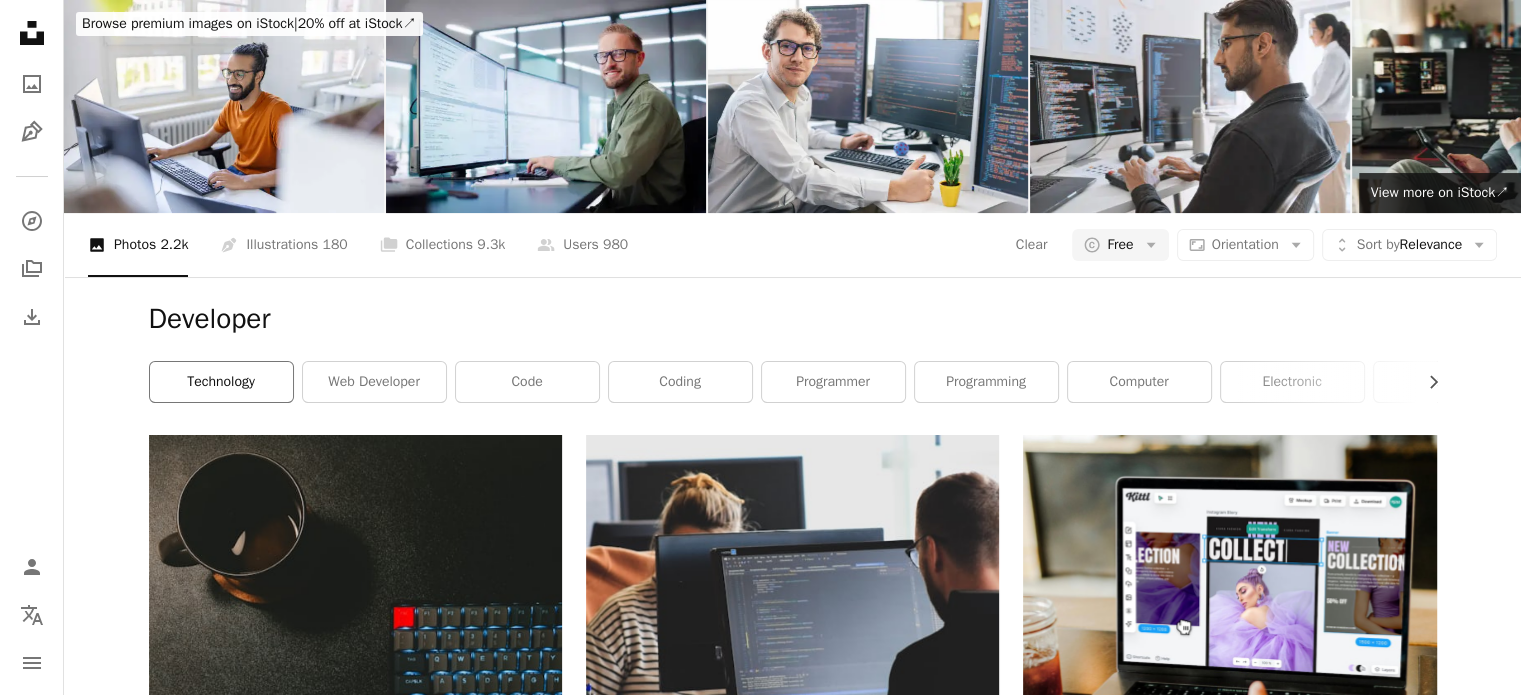 click on "technology" at bounding box center [221, 382] 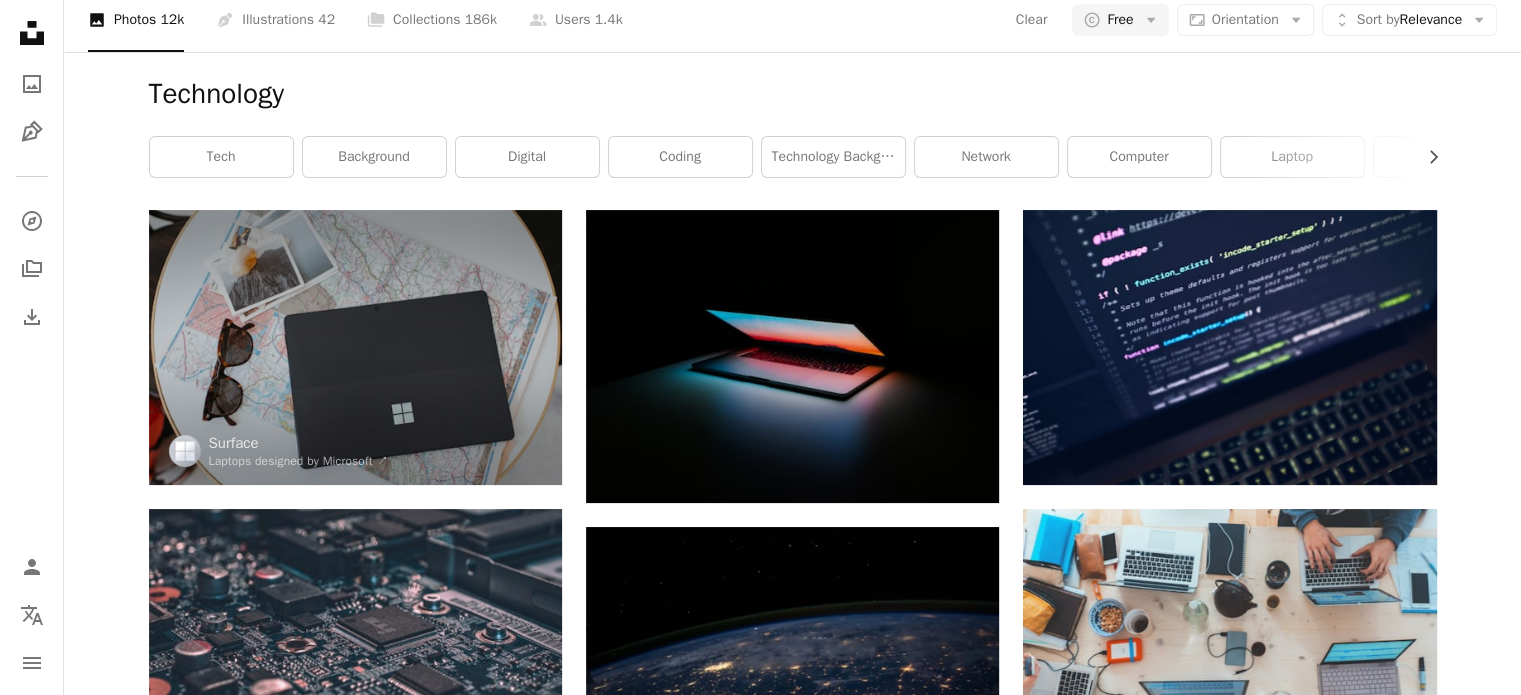 scroll, scrollTop: 0, scrollLeft: 0, axis: both 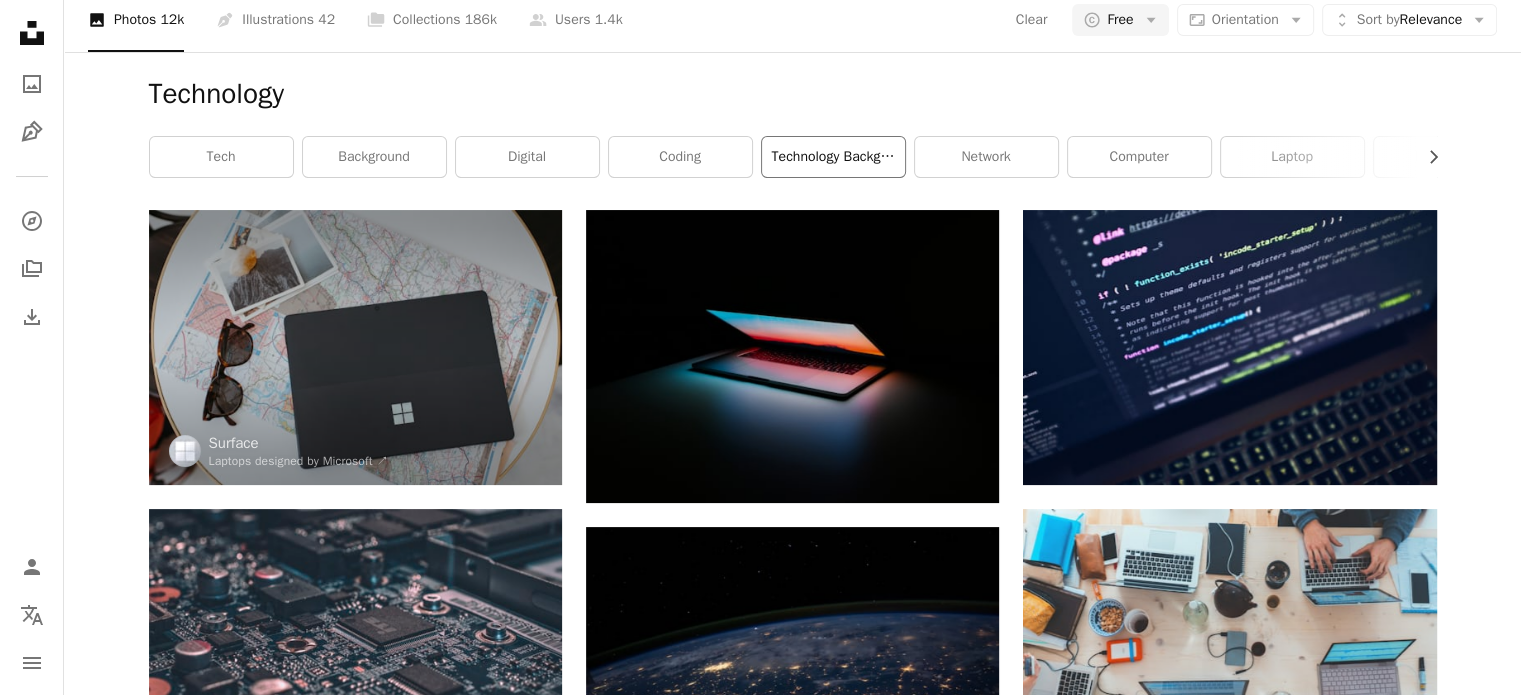 click on "technology background" at bounding box center (833, 157) 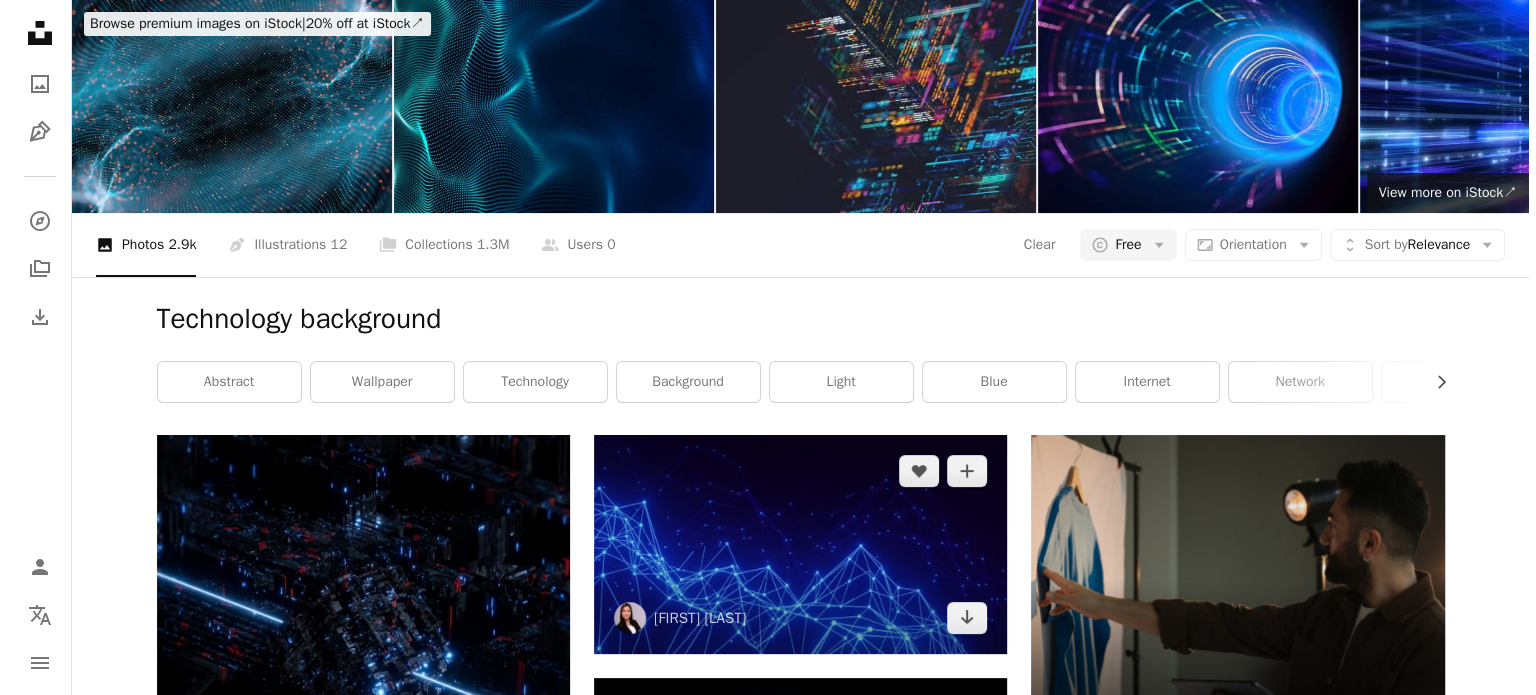 scroll, scrollTop: 0, scrollLeft: 0, axis: both 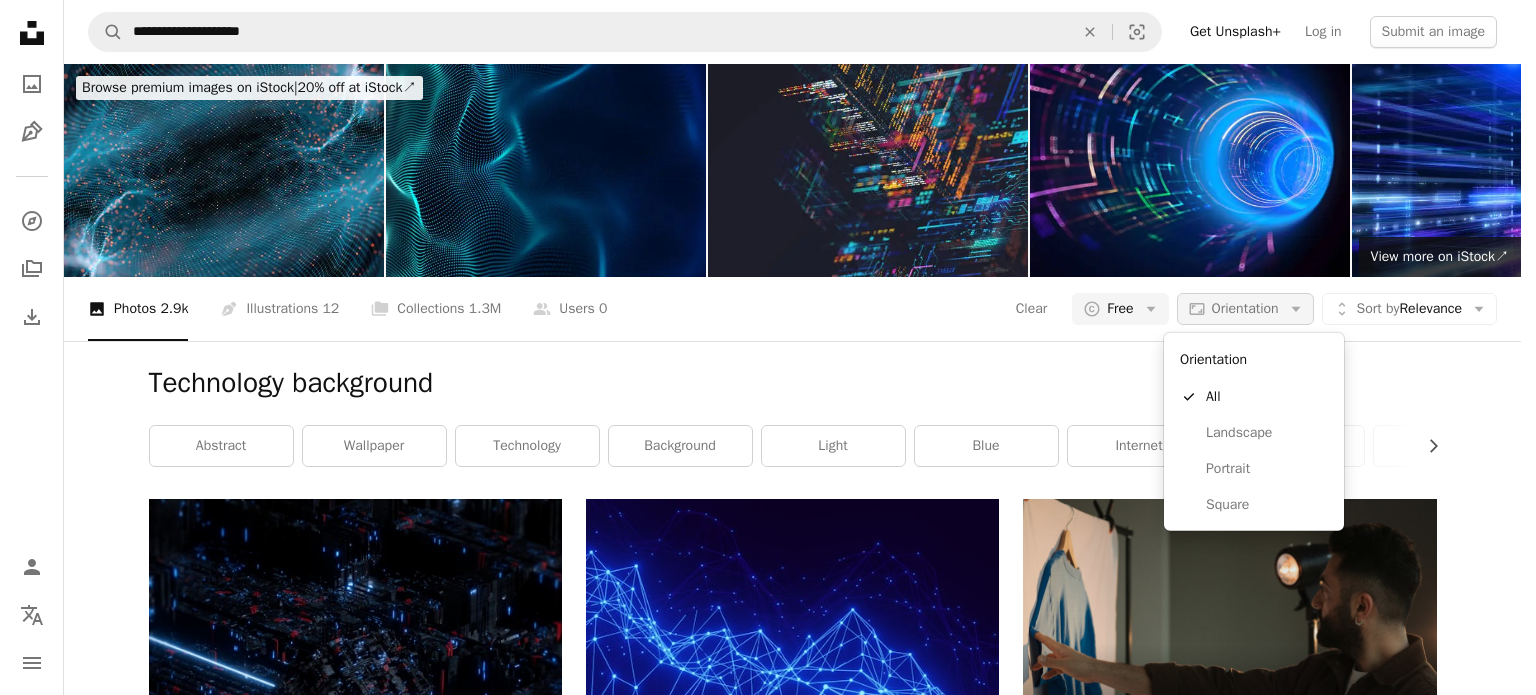 click on "Orientation" at bounding box center (1245, 308) 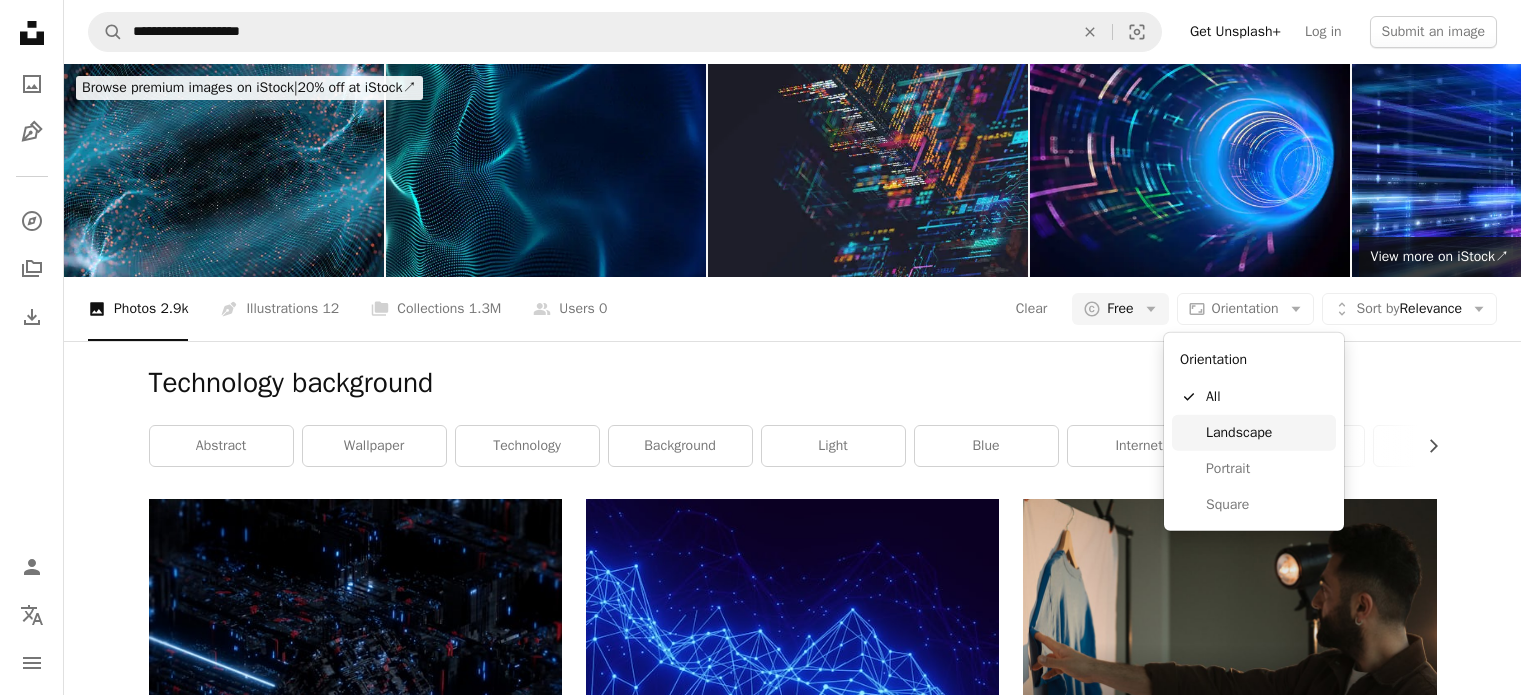 click on "Landscape" at bounding box center (1267, 433) 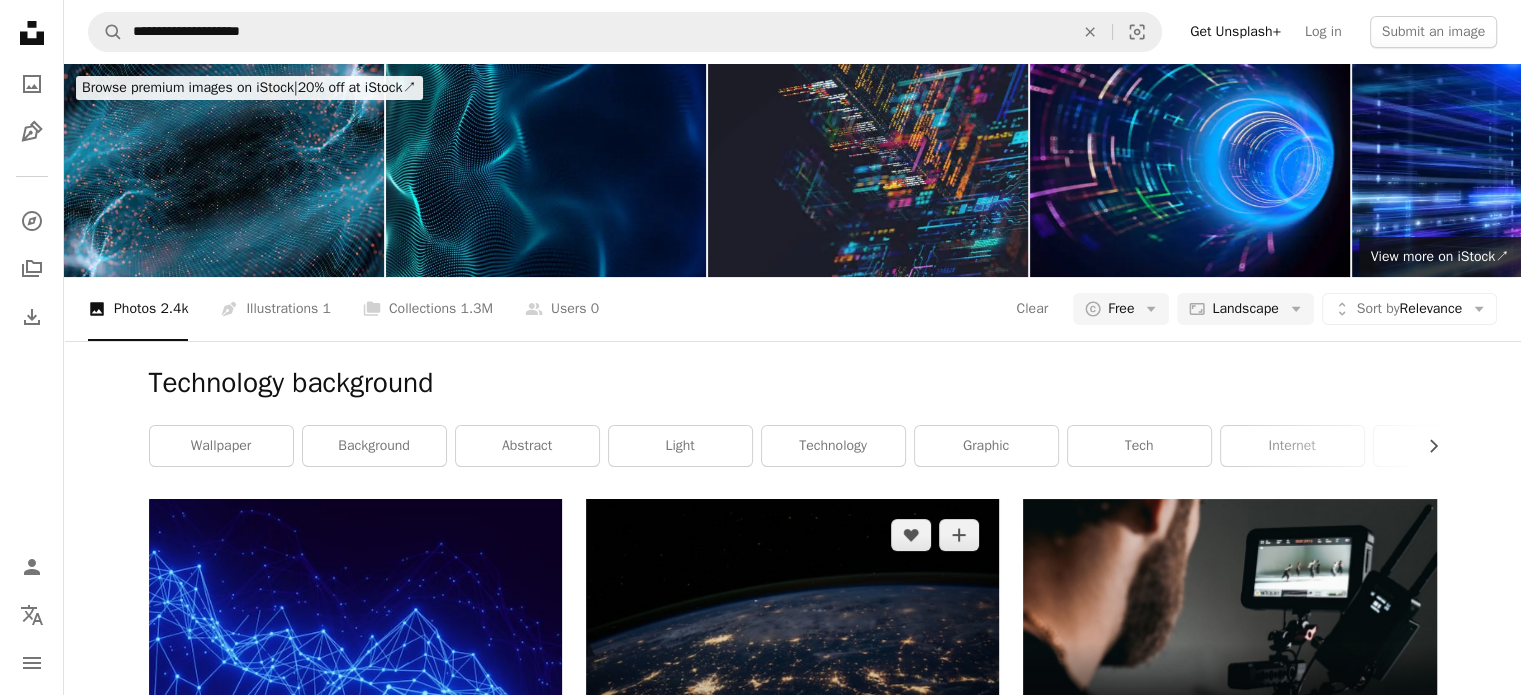 scroll, scrollTop: 0, scrollLeft: 0, axis: both 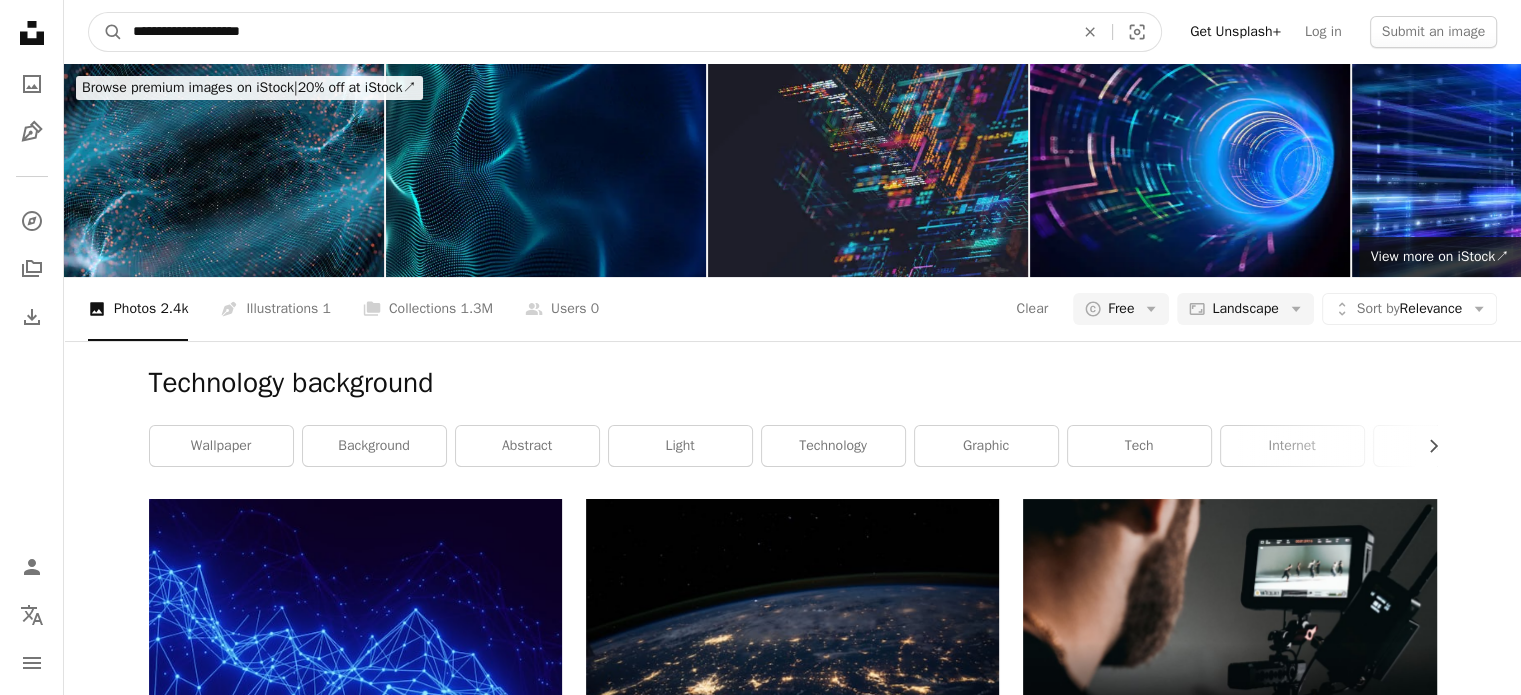 drag, startPoint x: 287, startPoint y: 30, endPoint x: 205, endPoint y: 31, distance: 82.006096 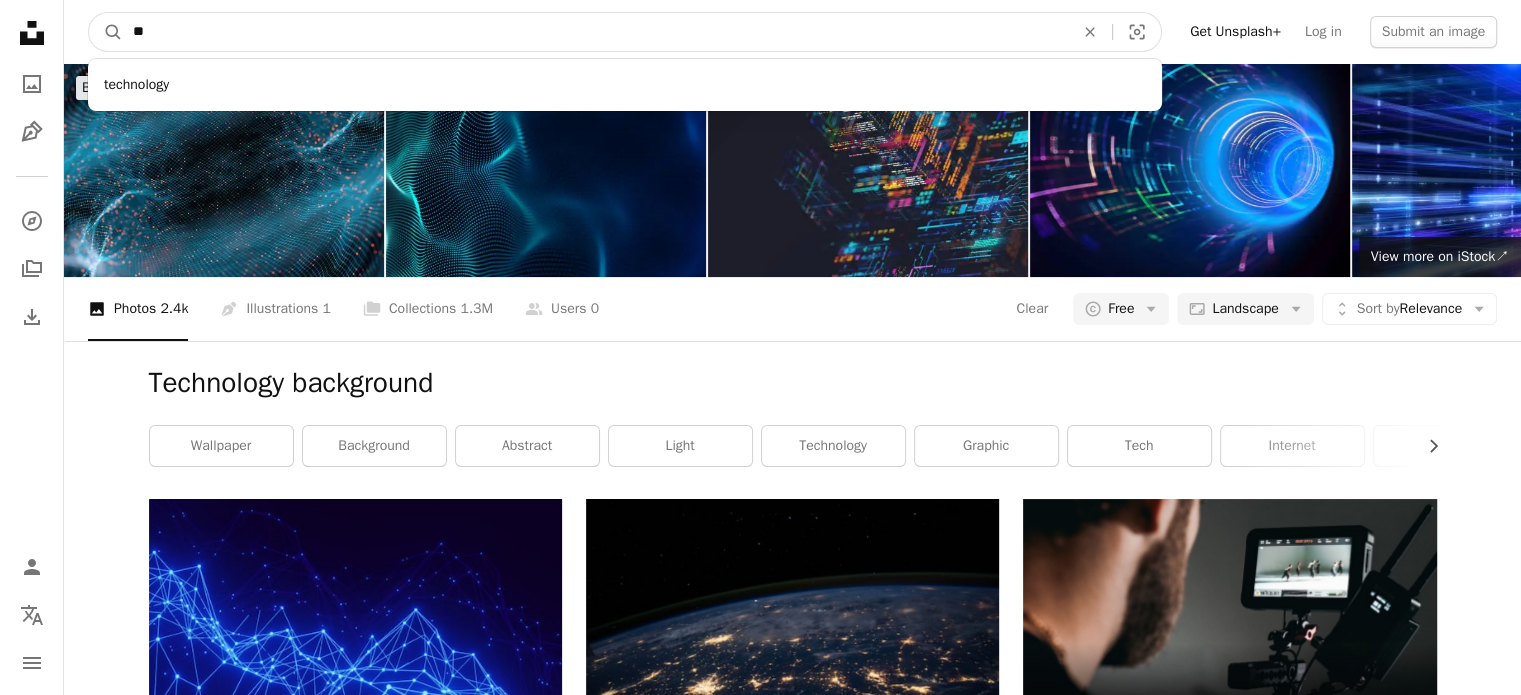 type on "*" 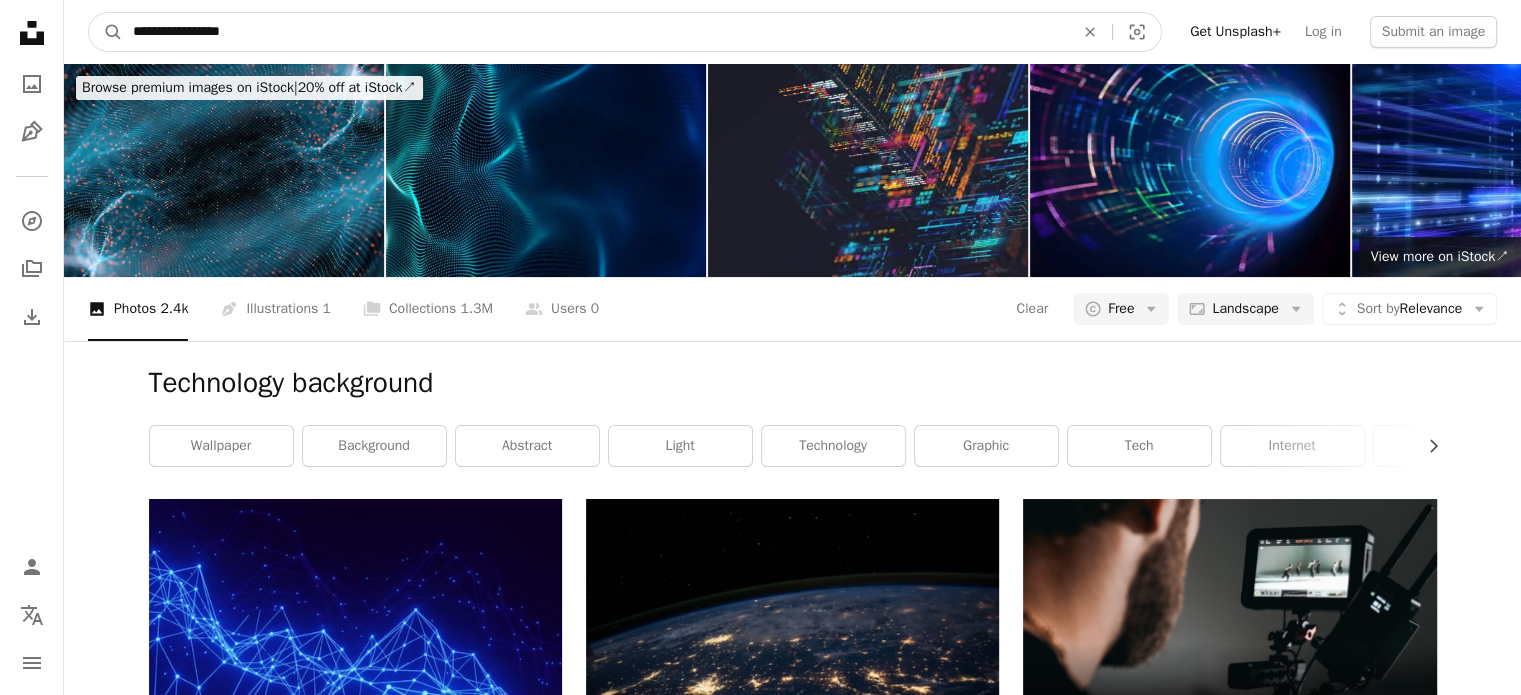 type on "**********" 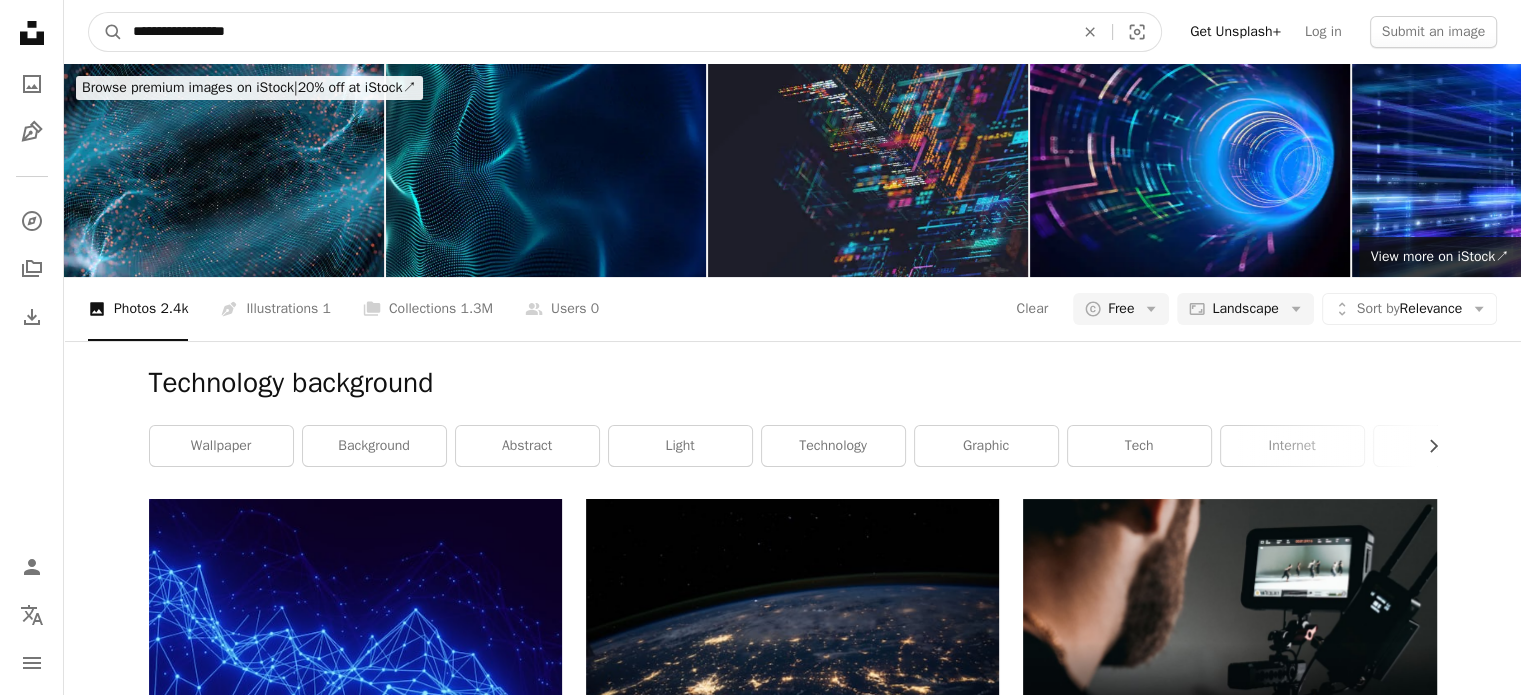 click on "A magnifying glass" at bounding box center (106, 32) 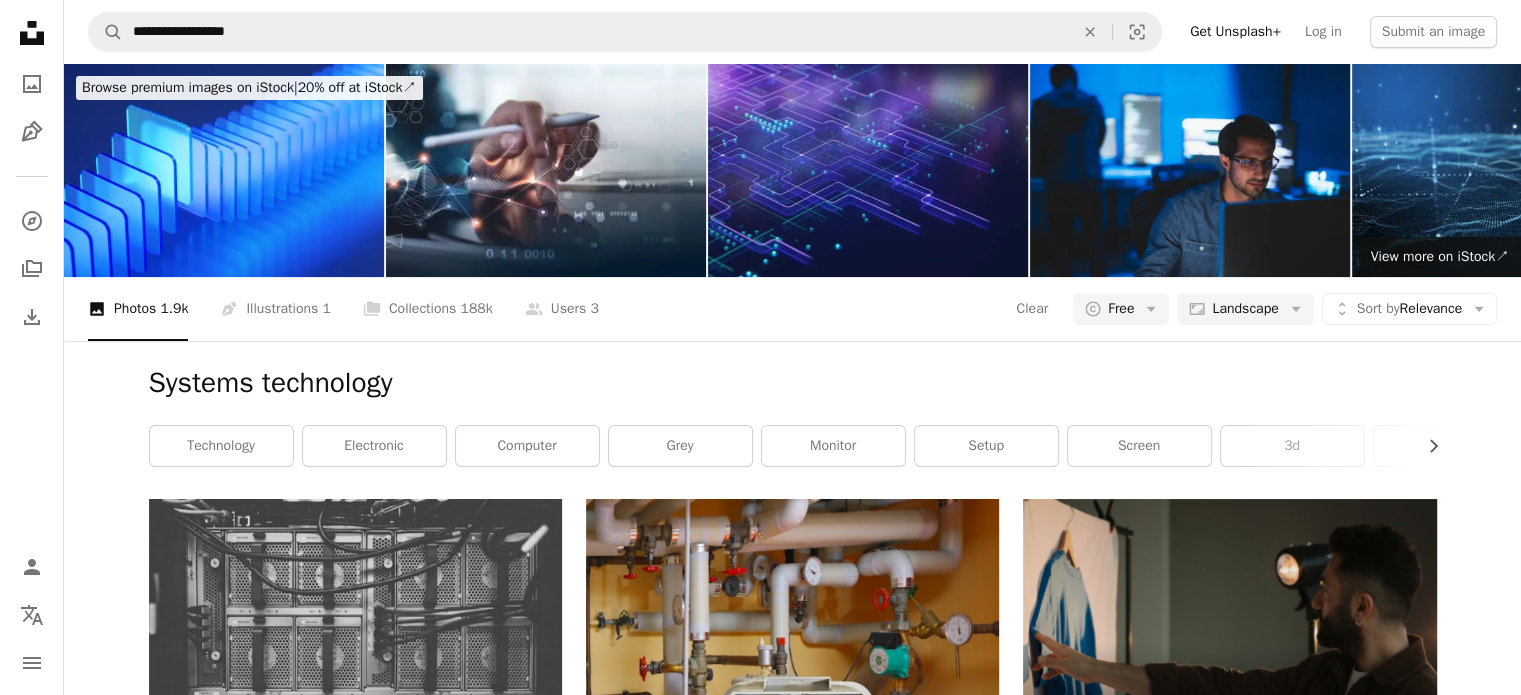 scroll, scrollTop: 0, scrollLeft: 0, axis: both 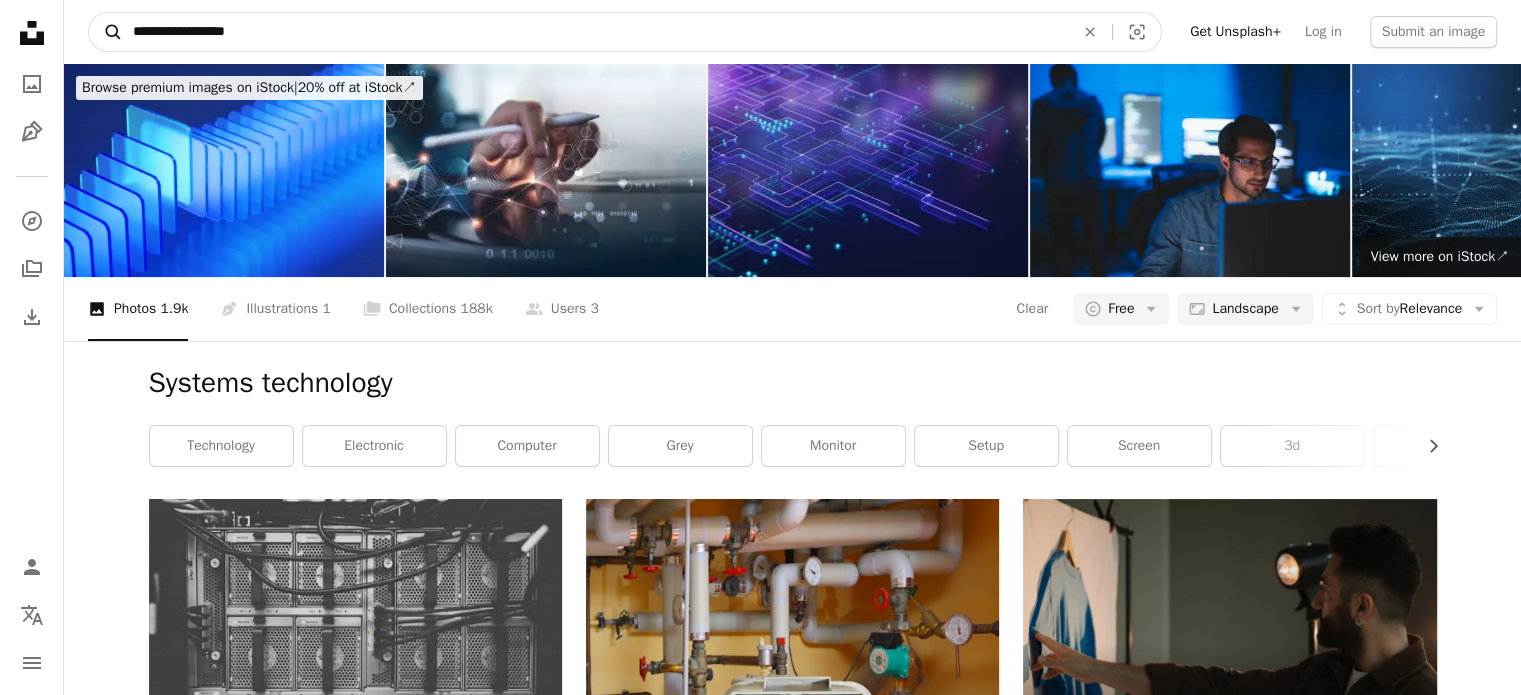 drag, startPoint x: 281, startPoint y: 35, endPoint x: 121, endPoint y: 31, distance: 160.04999 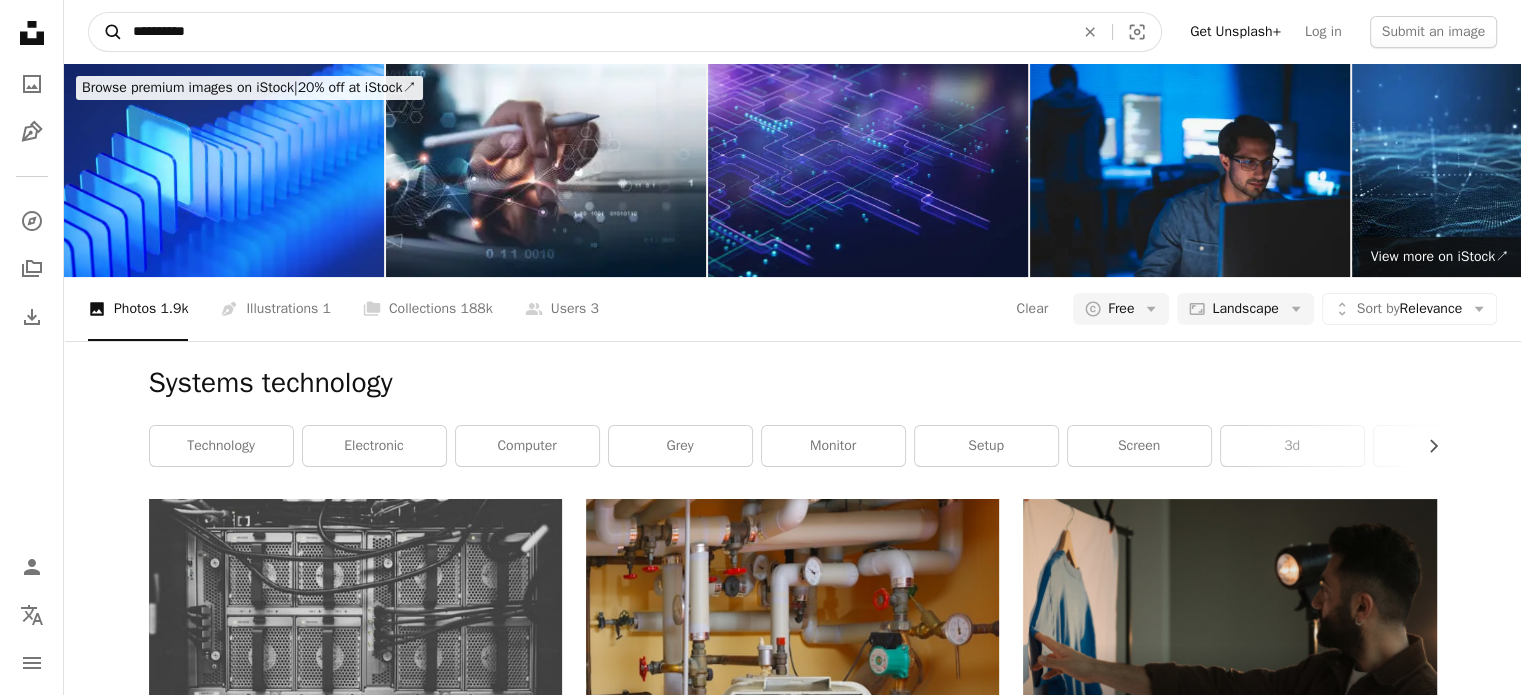 type on "**********" 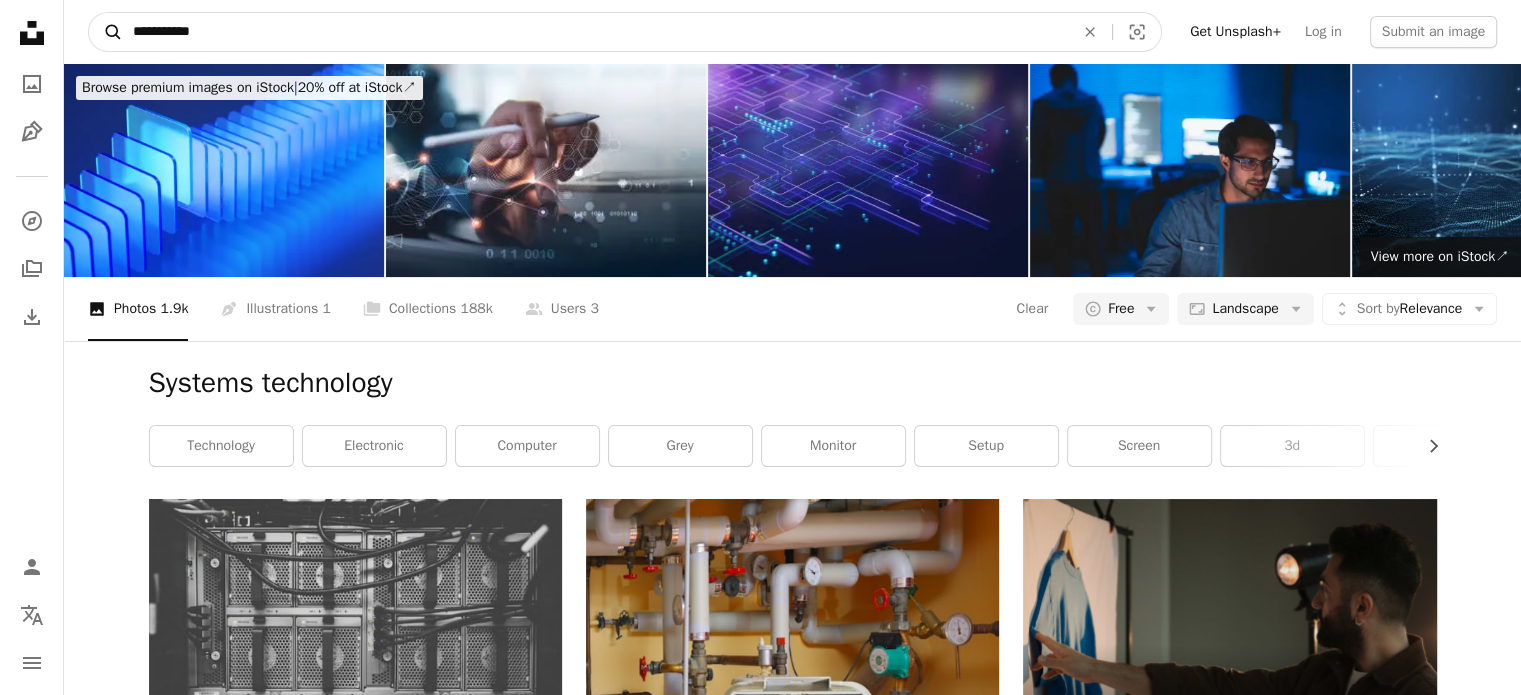 click on "A magnifying glass" at bounding box center [106, 32] 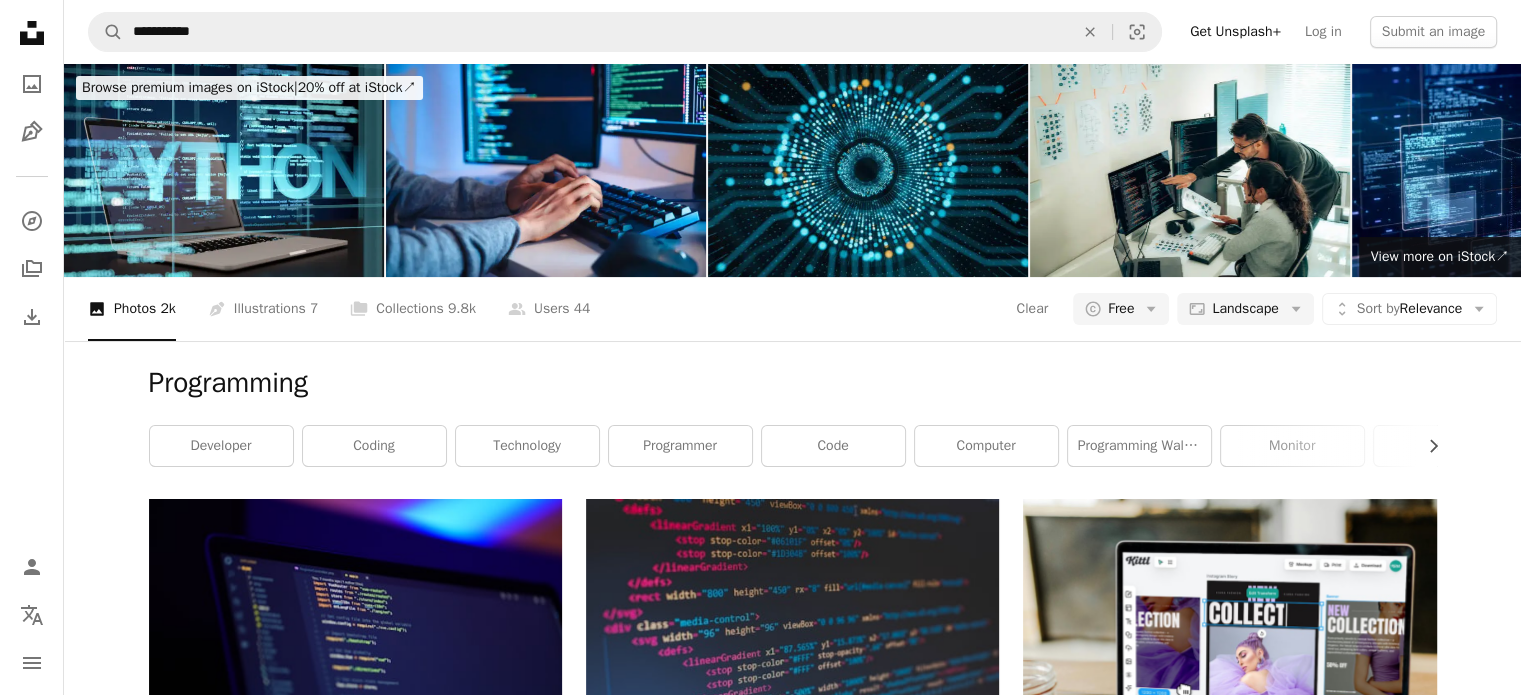 scroll, scrollTop: 2912, scrollLeft: 0, axis: vertical 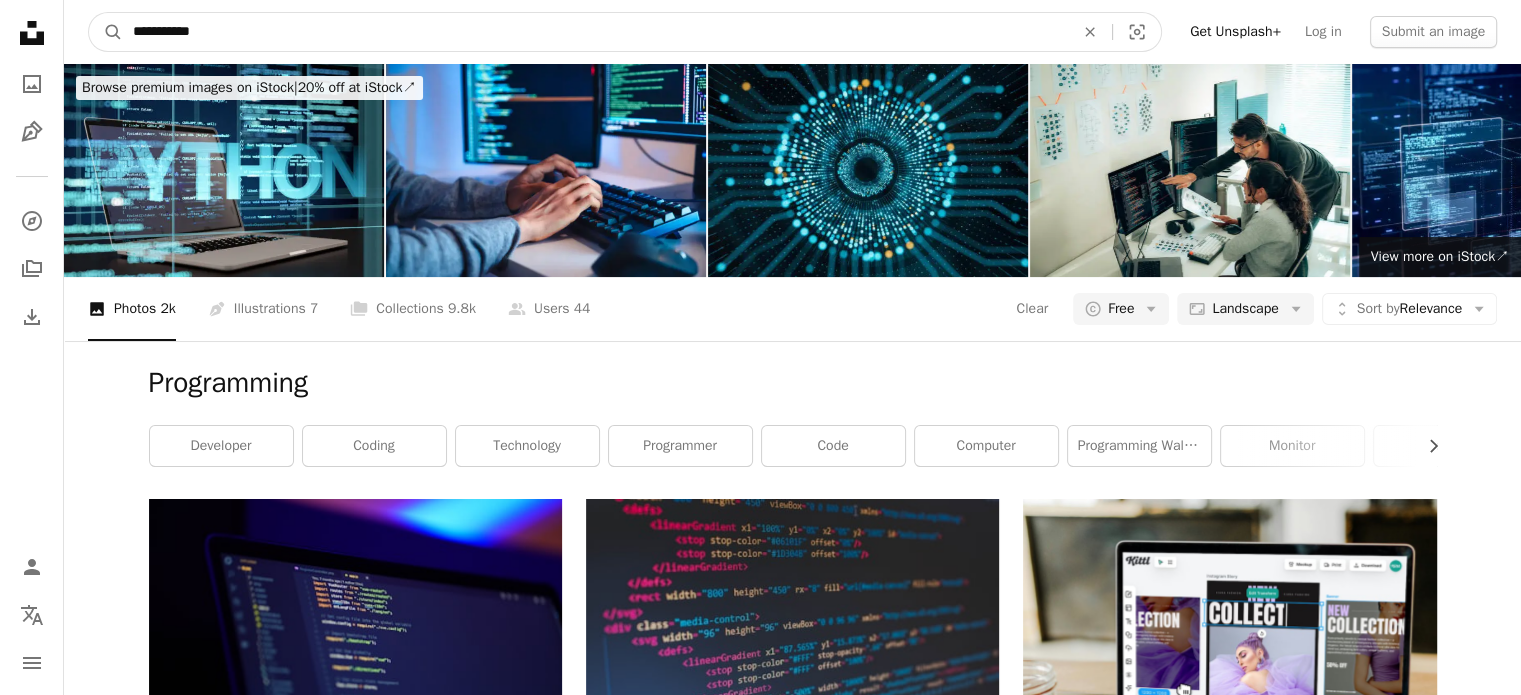 click on "**********" at bounding box center (595, 32) 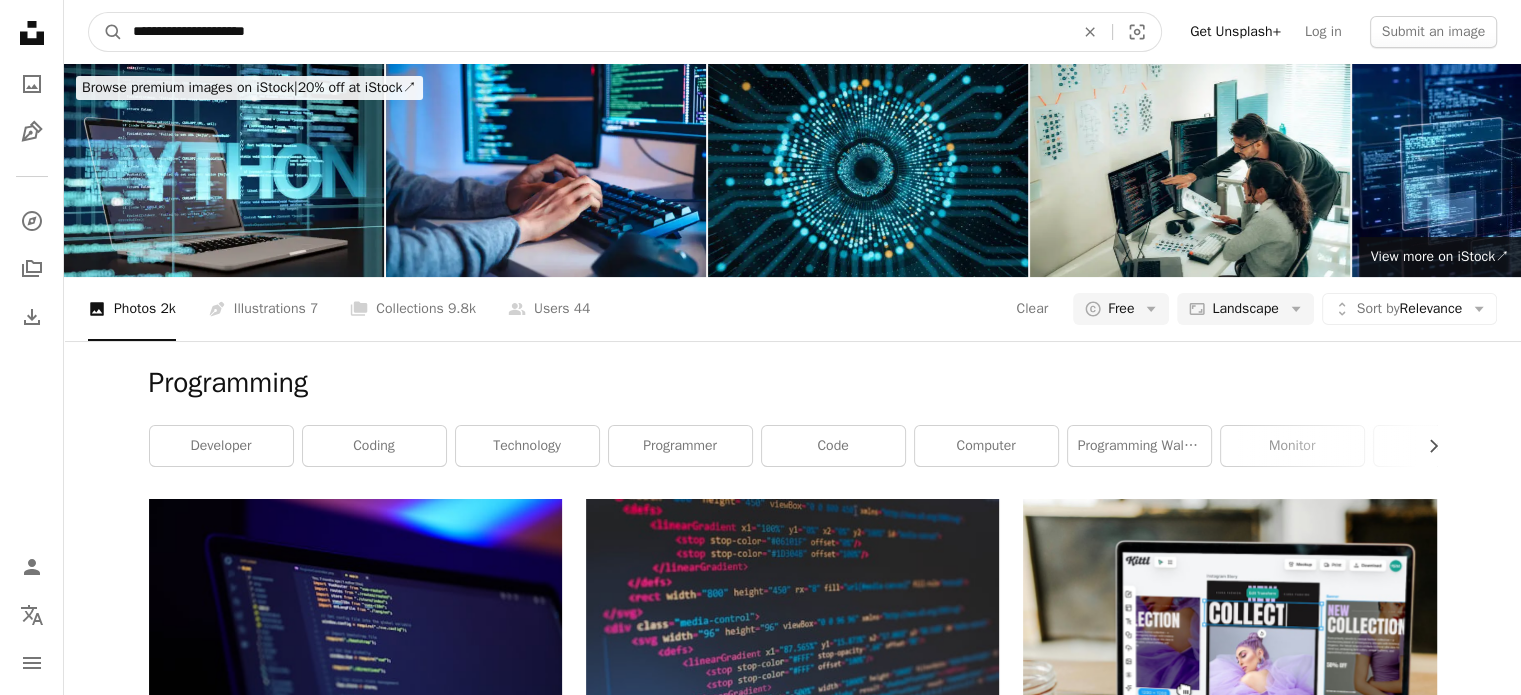 type on "**********" 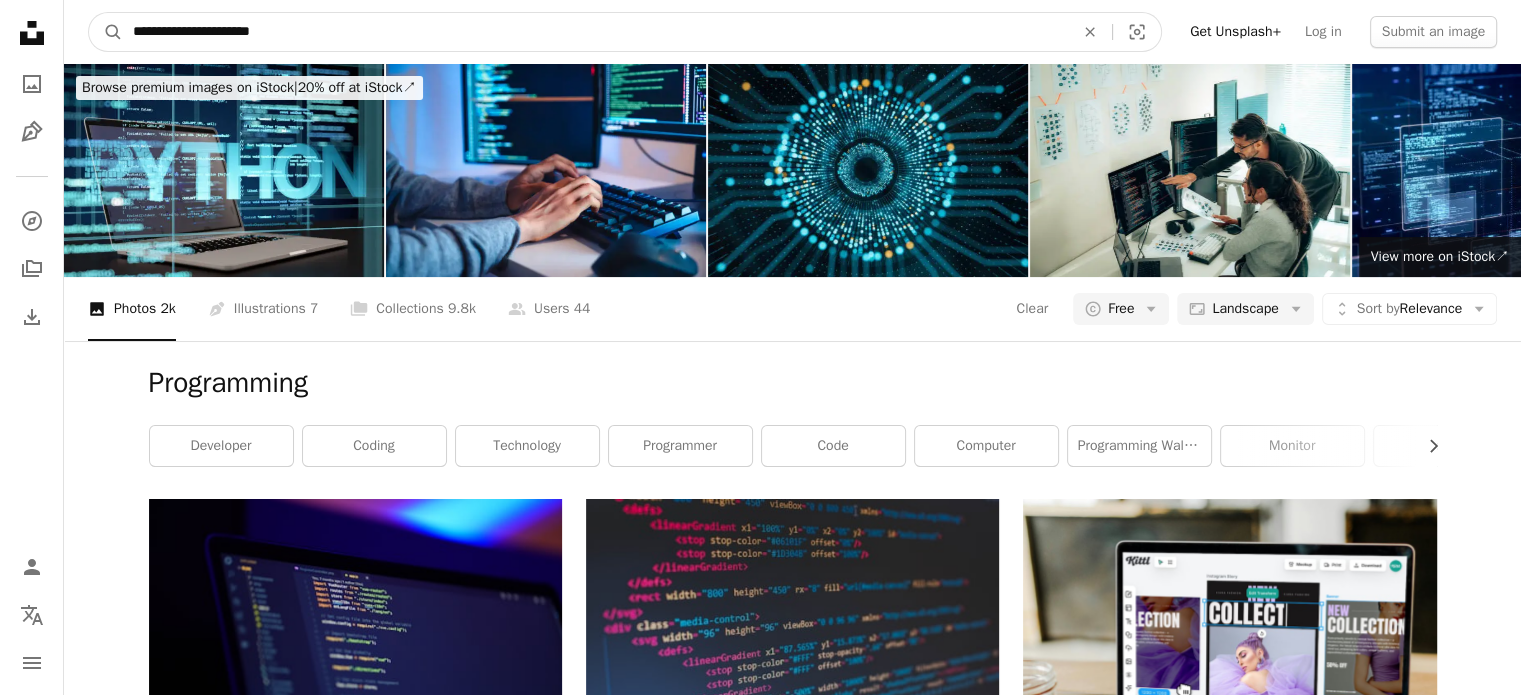 click on "A magnifying glass" at bounding box center (106, 32) 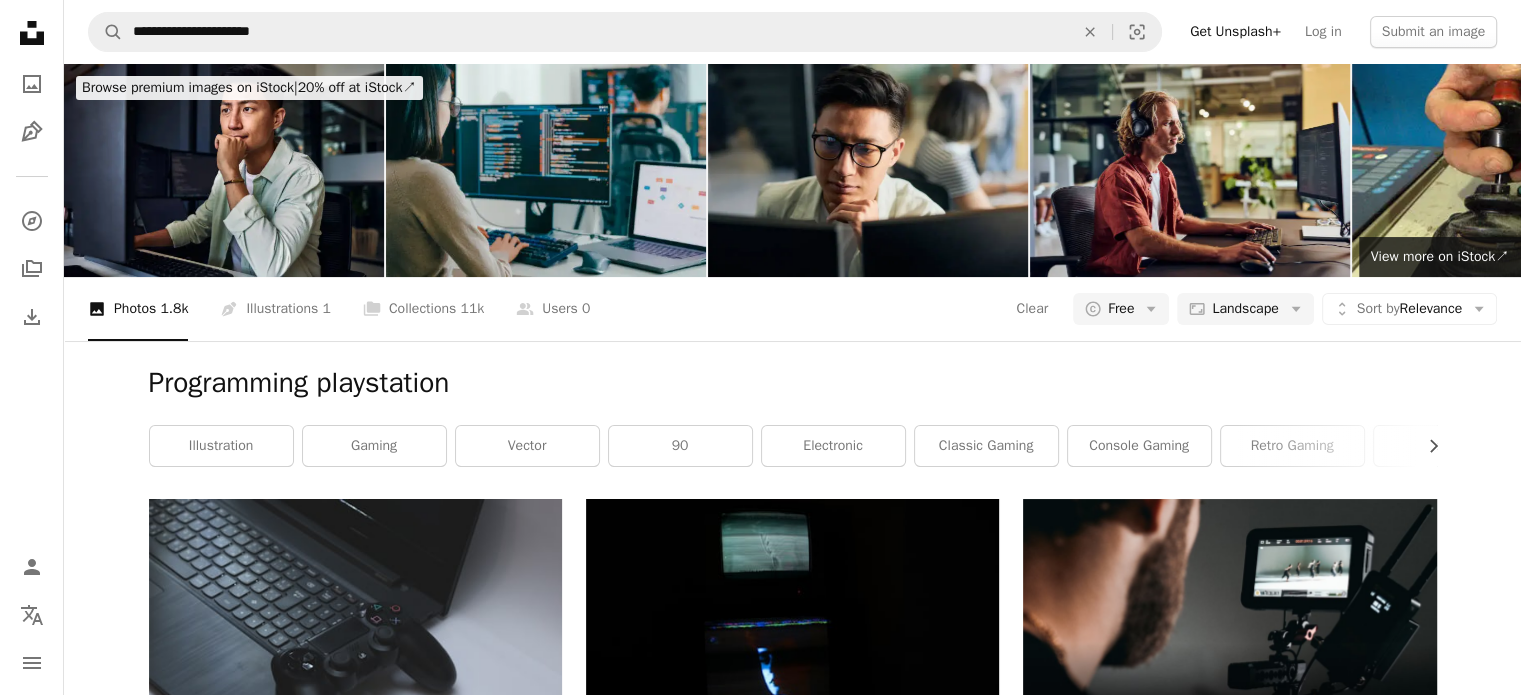 scroll, scrollTop: 2551, scrollLeft: 0, axis: vertical 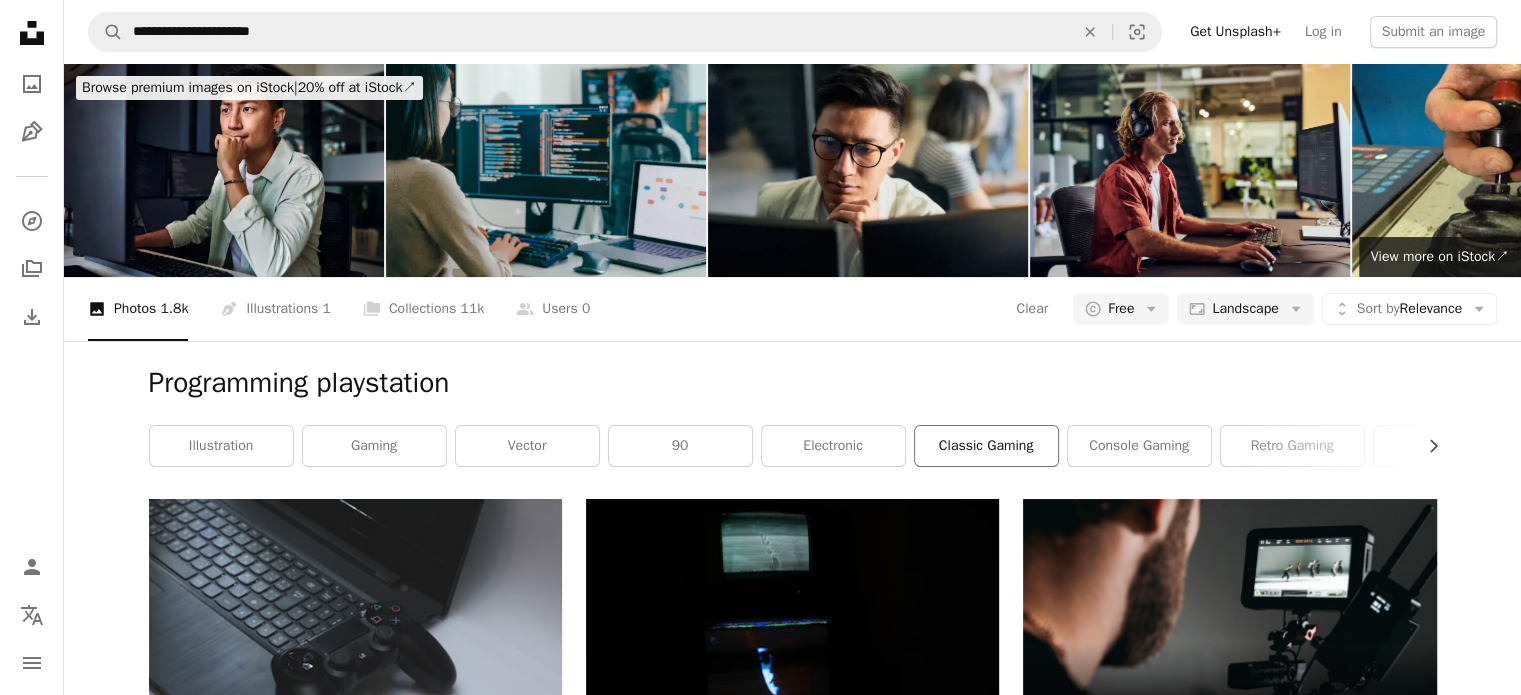click on "classic gaming" at bounding box center (986, 446) 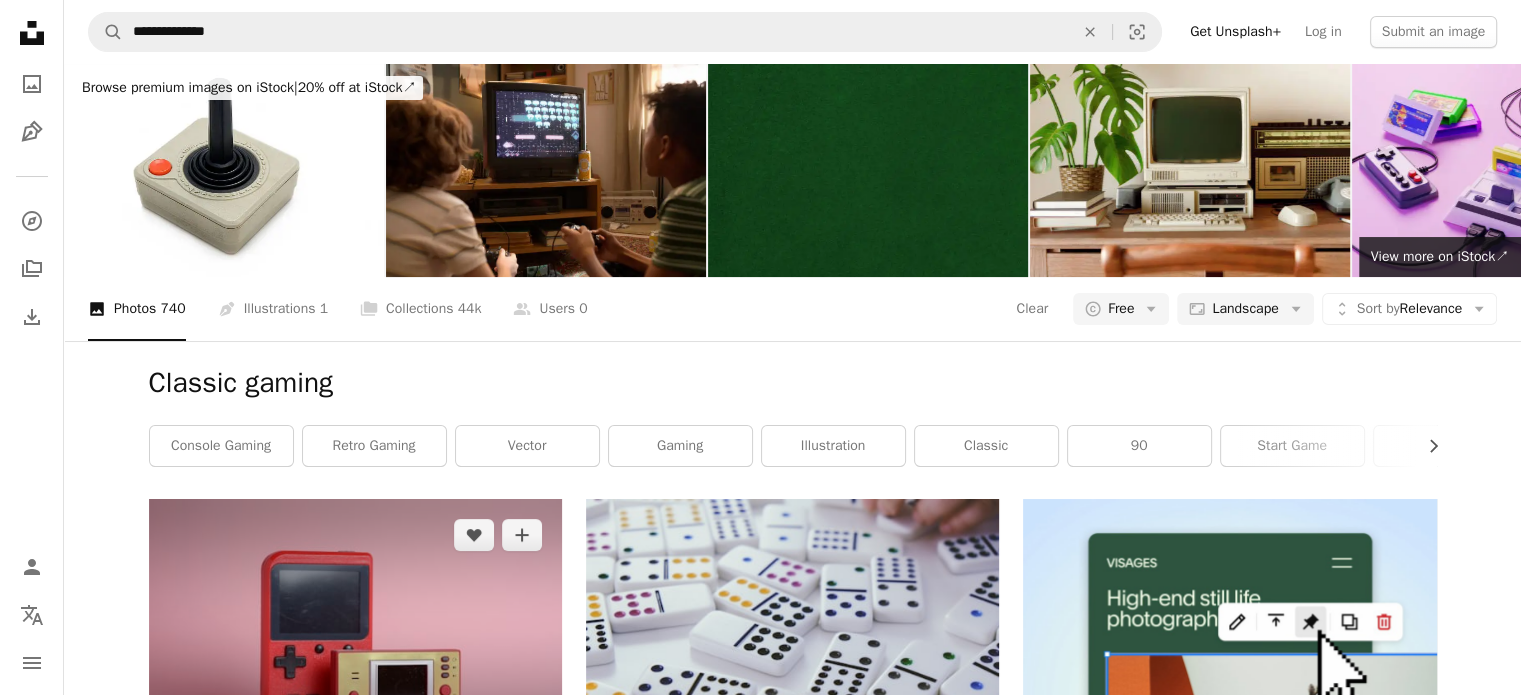 scroll, scrollTop: 158, scrollLeft: 0, axis: vertical 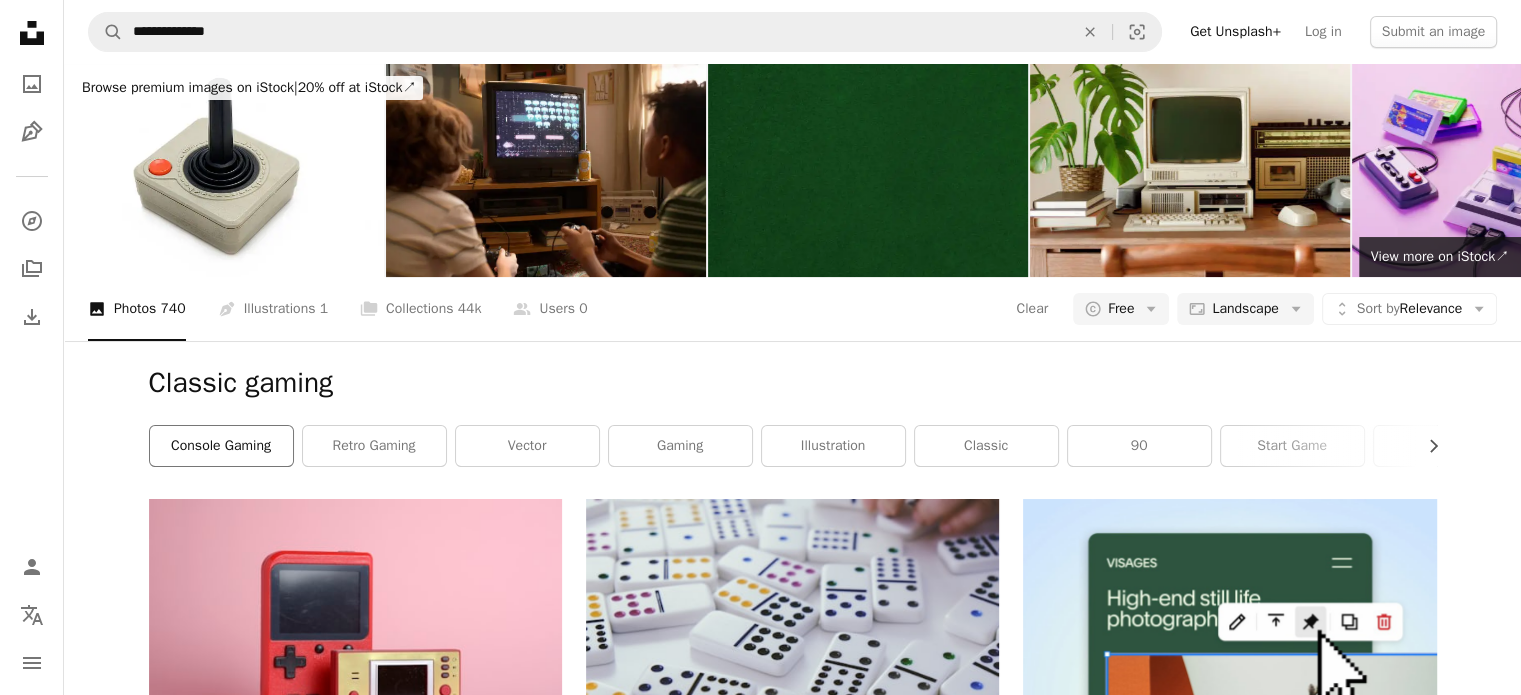 click on "console gaming" at bounding box center [221, 446] 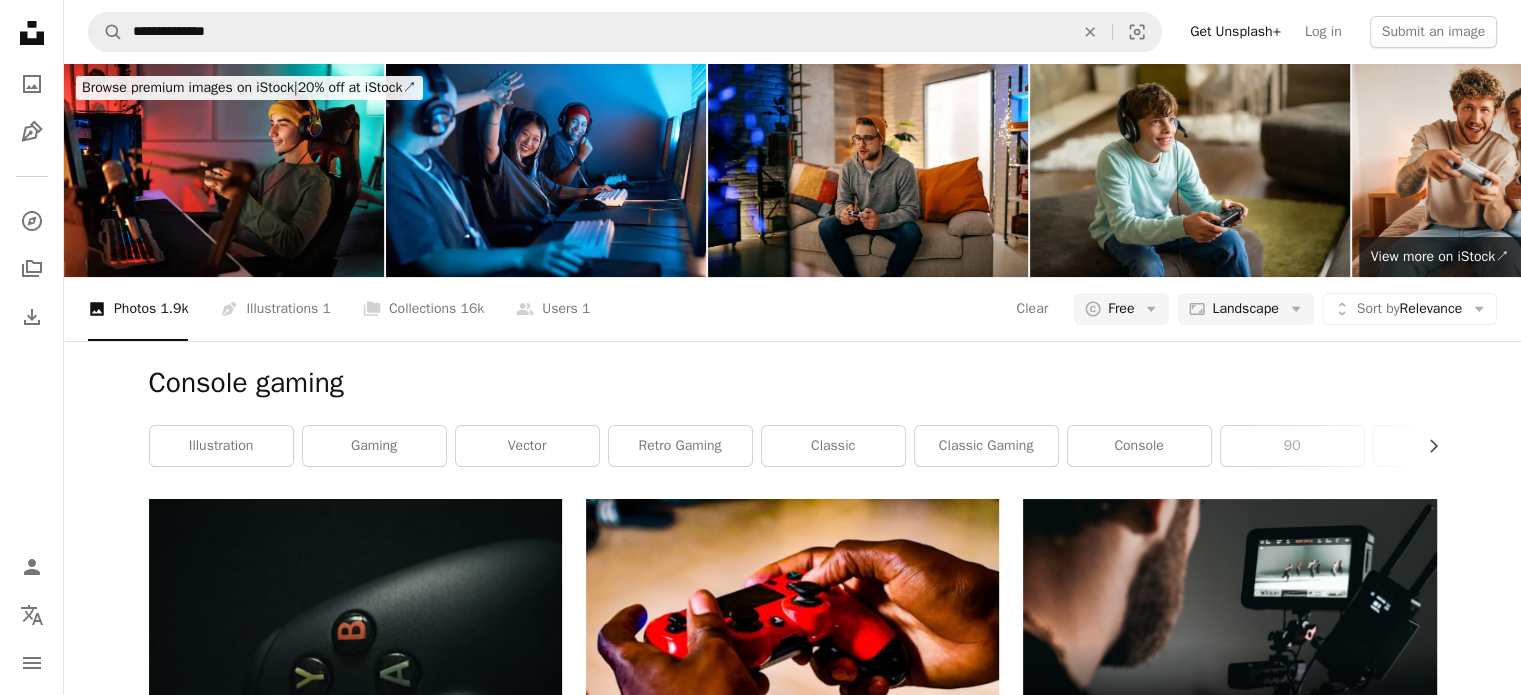 scroll, scrollTop: 2959, scrollLeft: 0, axis: vertical 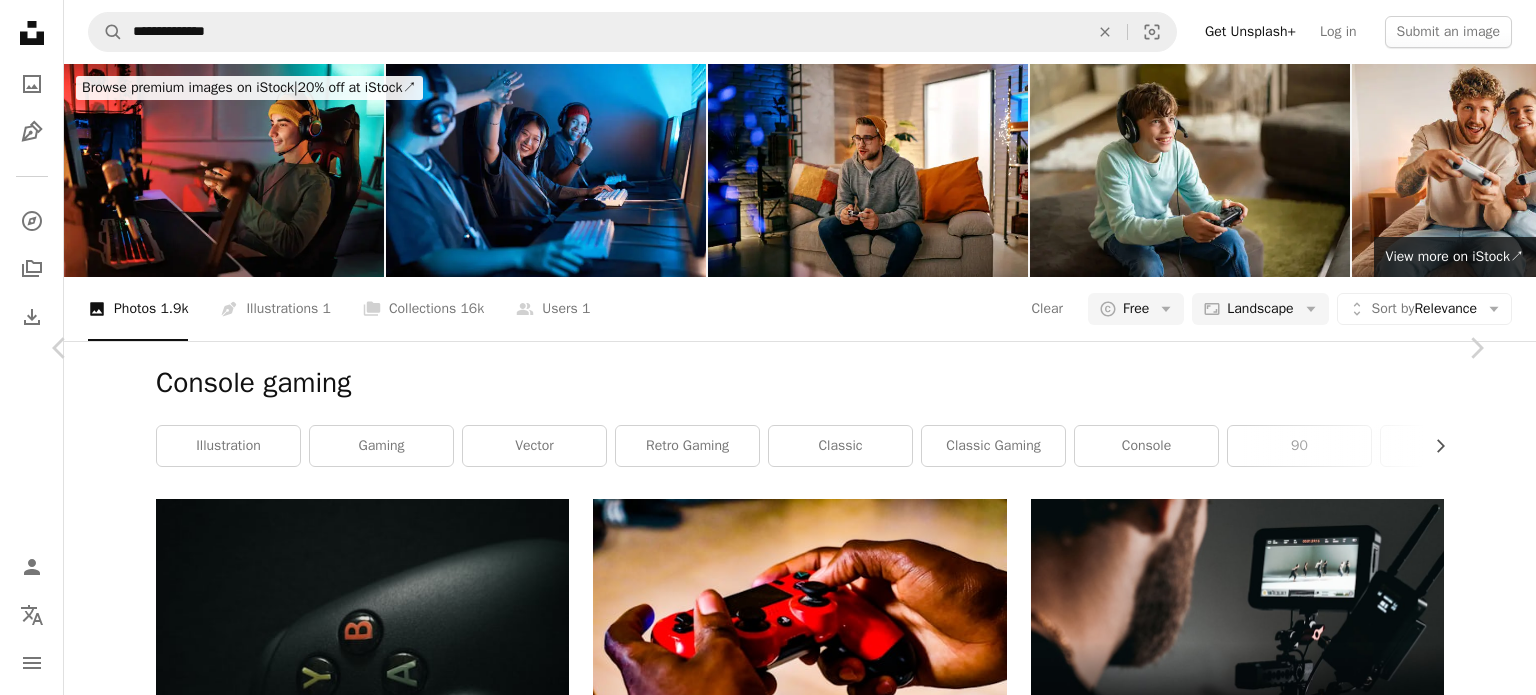 click at bounding box center [760, 19732] 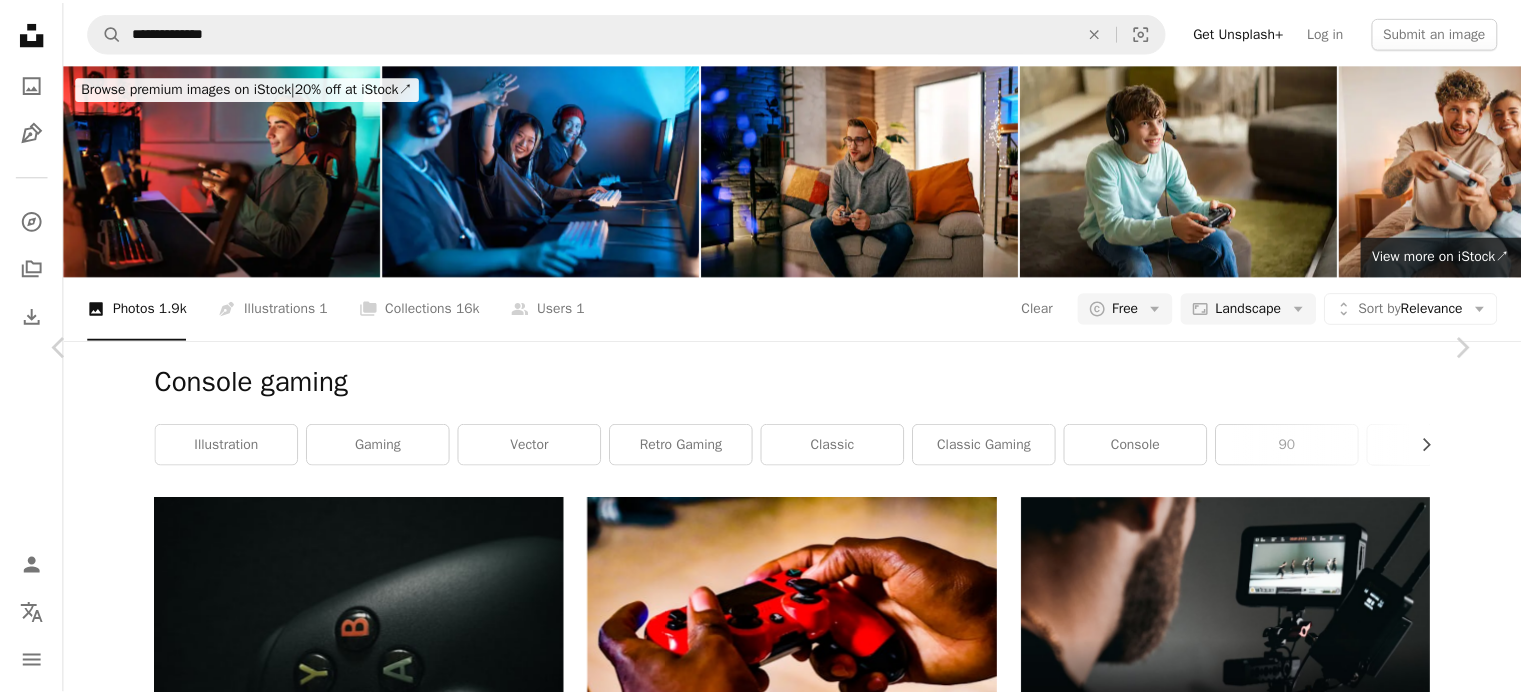 scroll, scrollTop: 0, scrollLeft: 0, axis: both 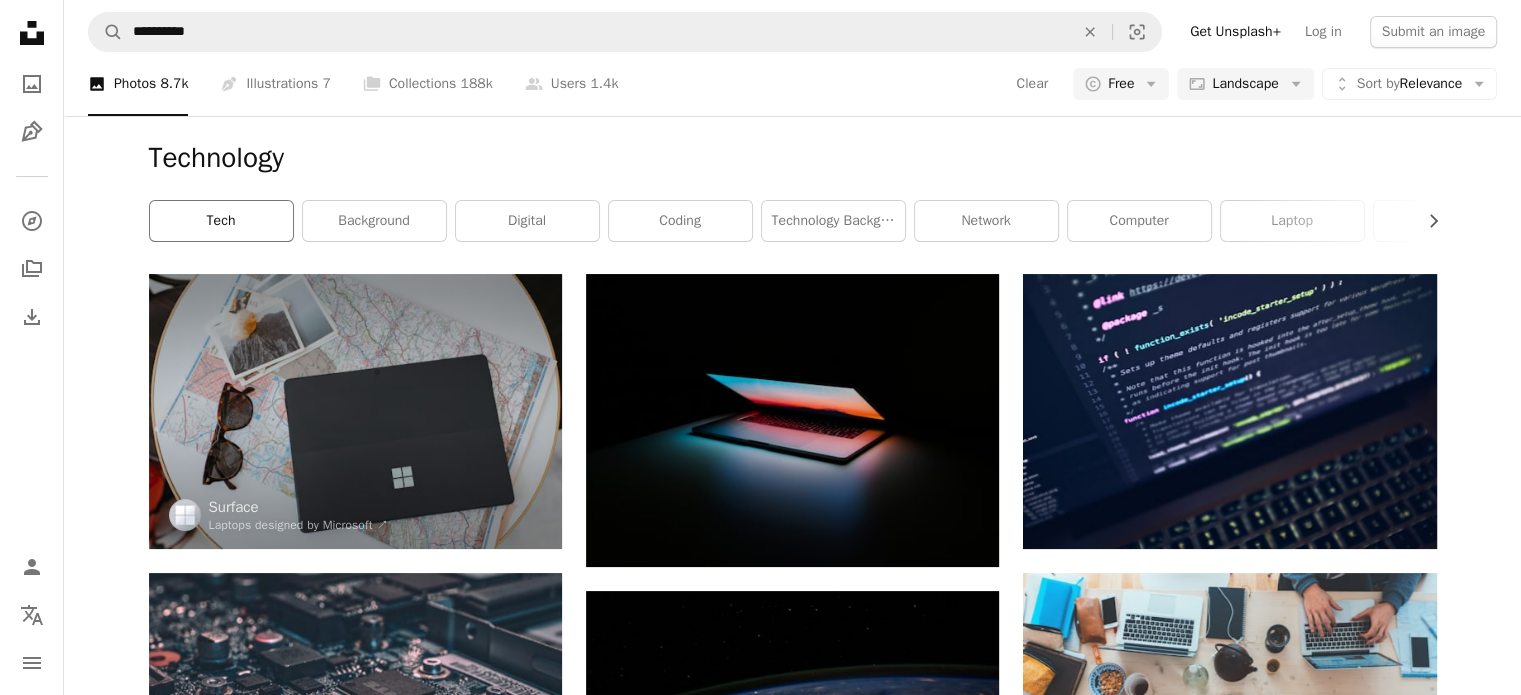 click on "tech" at bounding box center (221, 221) 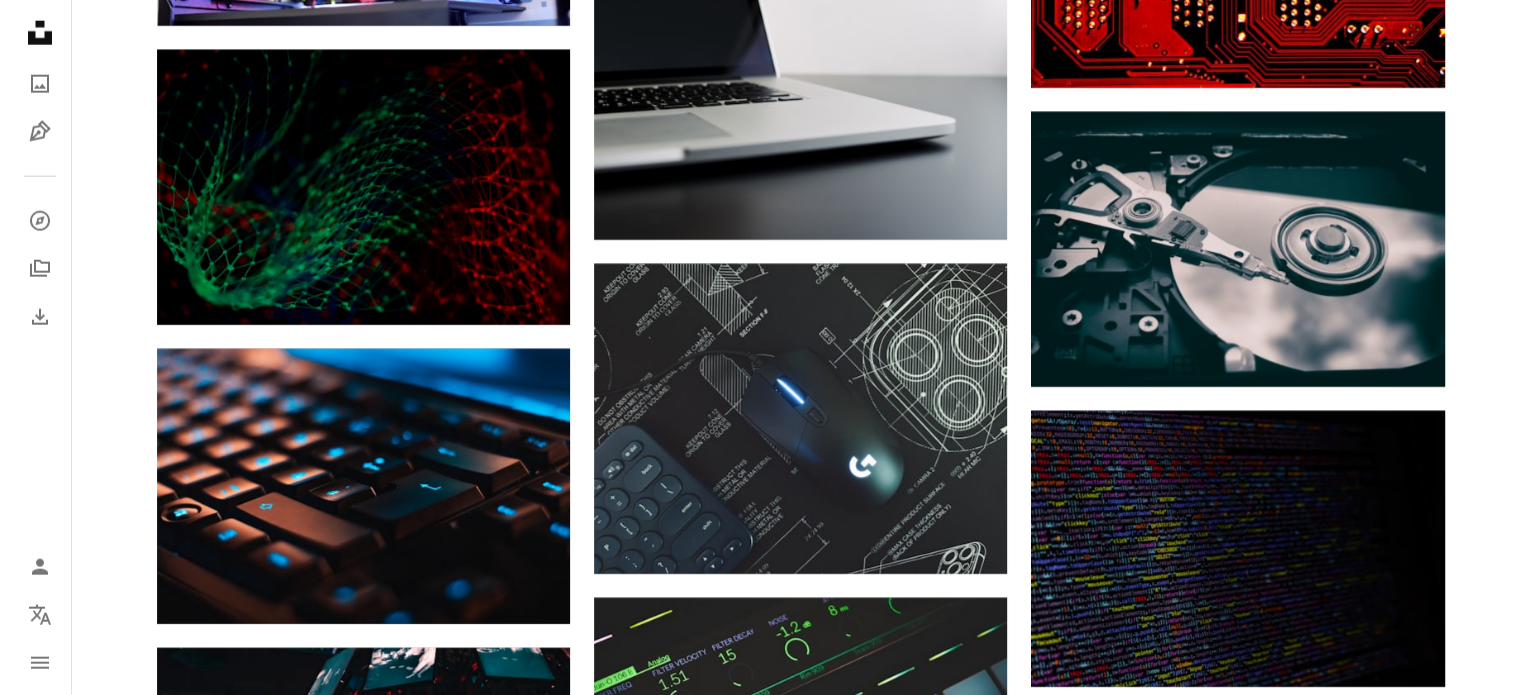 scroll, scrollTop: 5200, scrollLeft: 0, axis: vertical 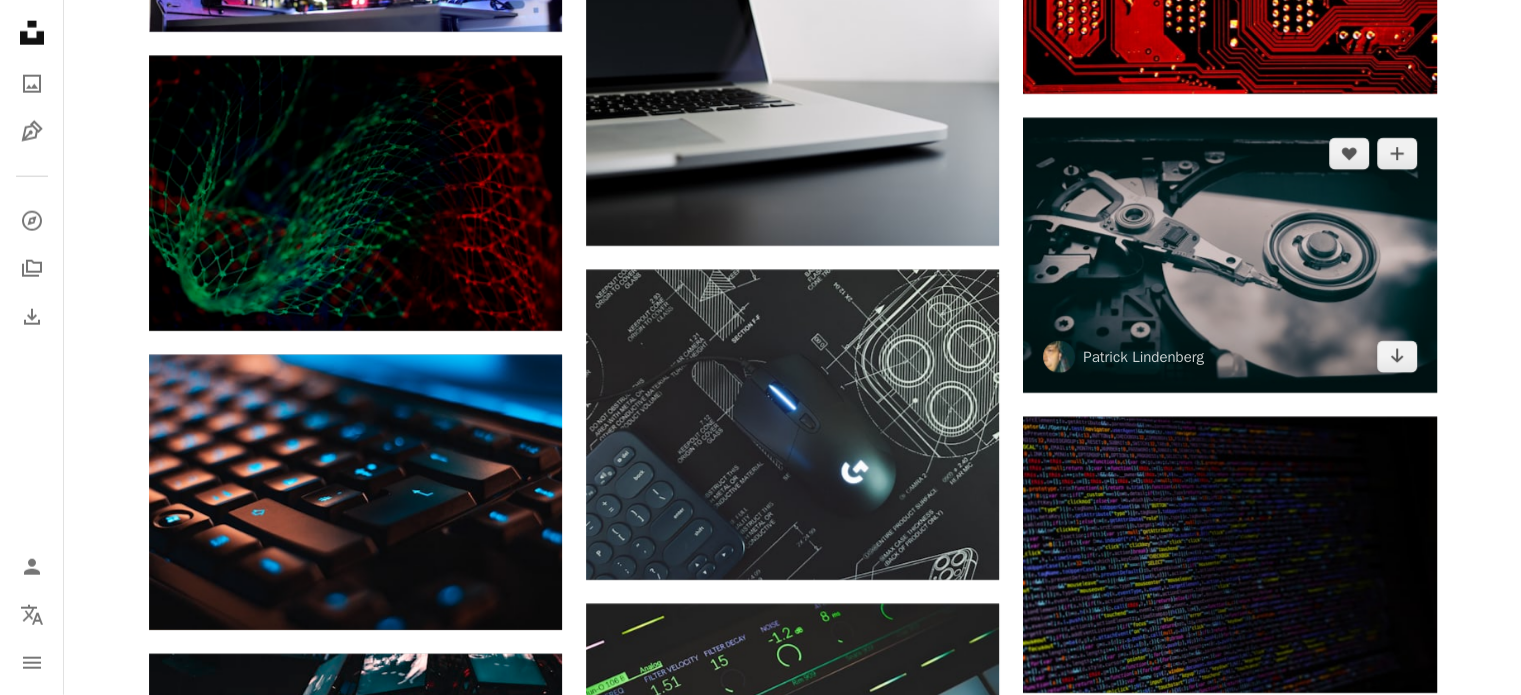 click at bounding box center [1229, 255] 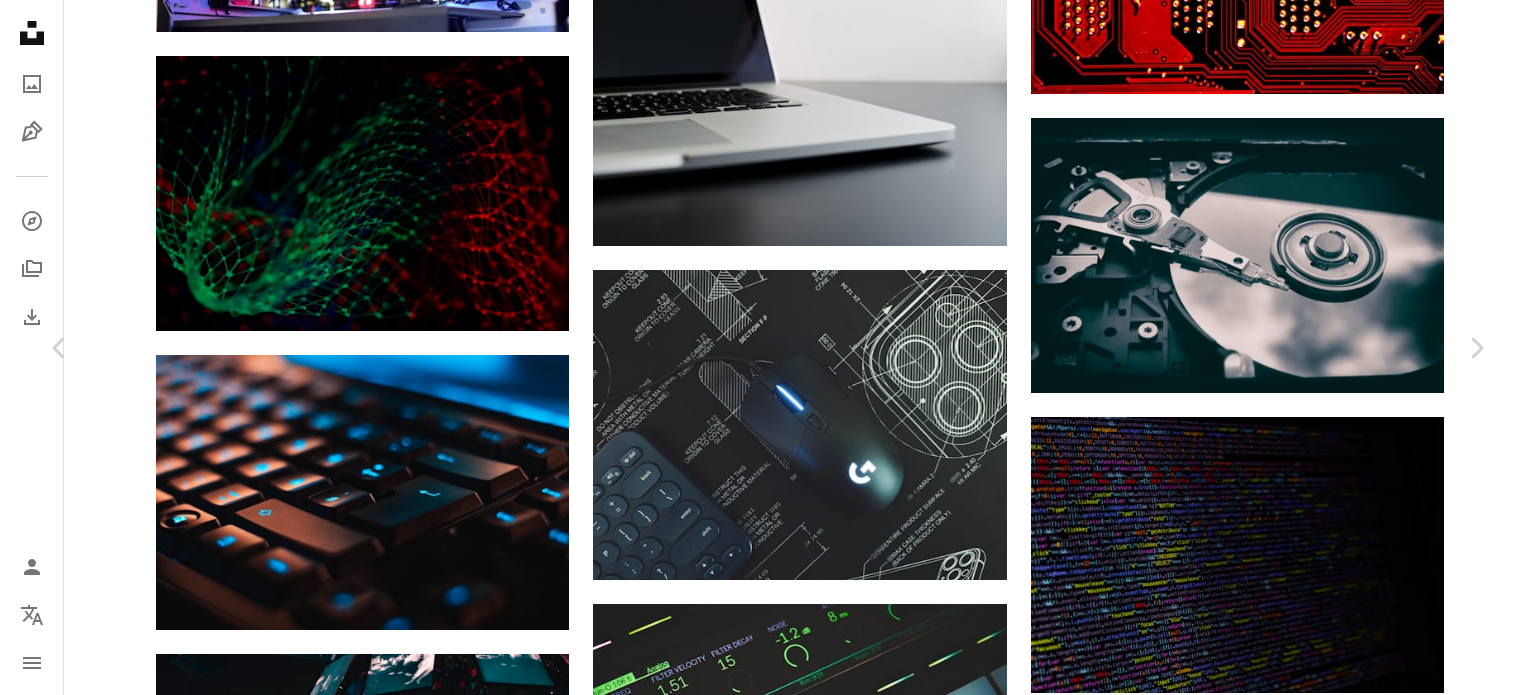 scroll, scrollTop: 0, scrollLeft: 0, axis: both 